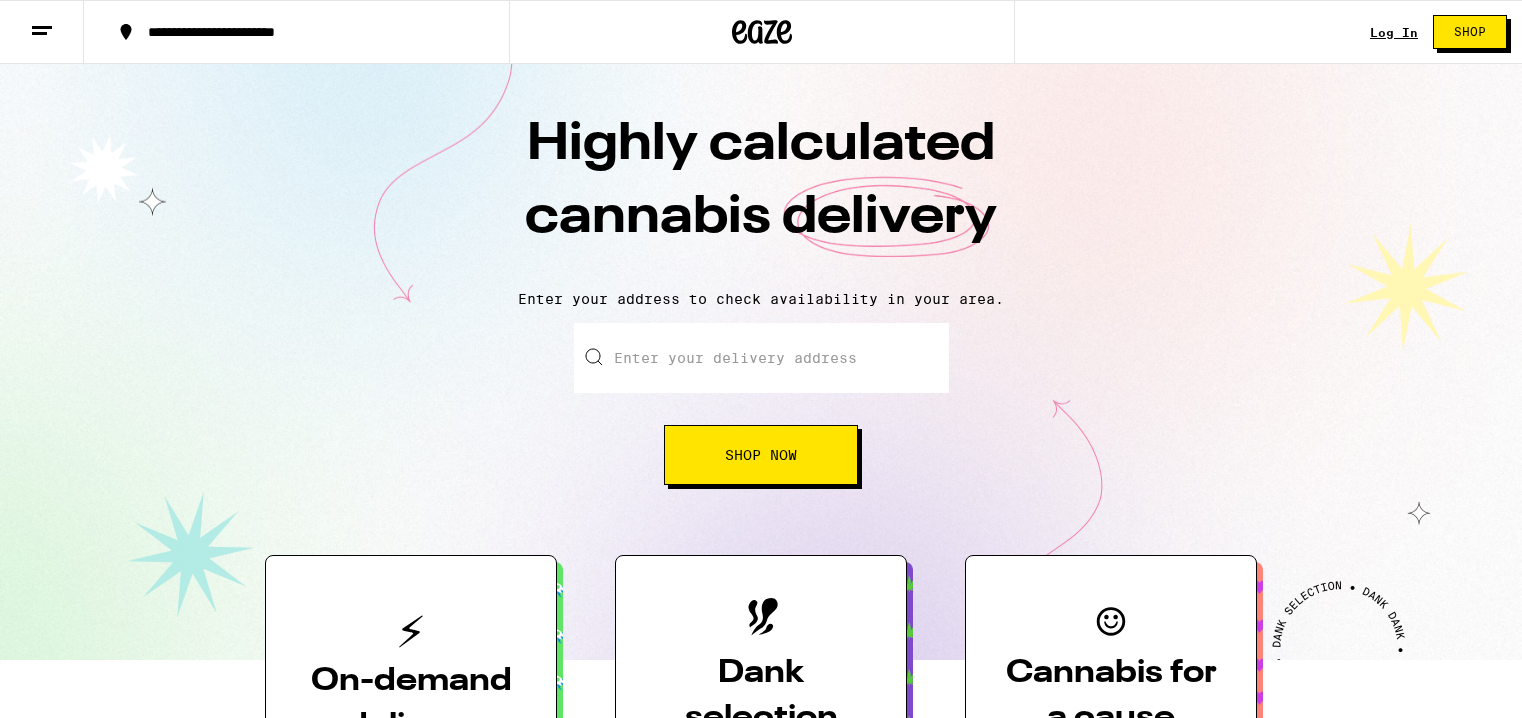 scroll, scrollTop: 0, scrollLeft: 0, axis: both 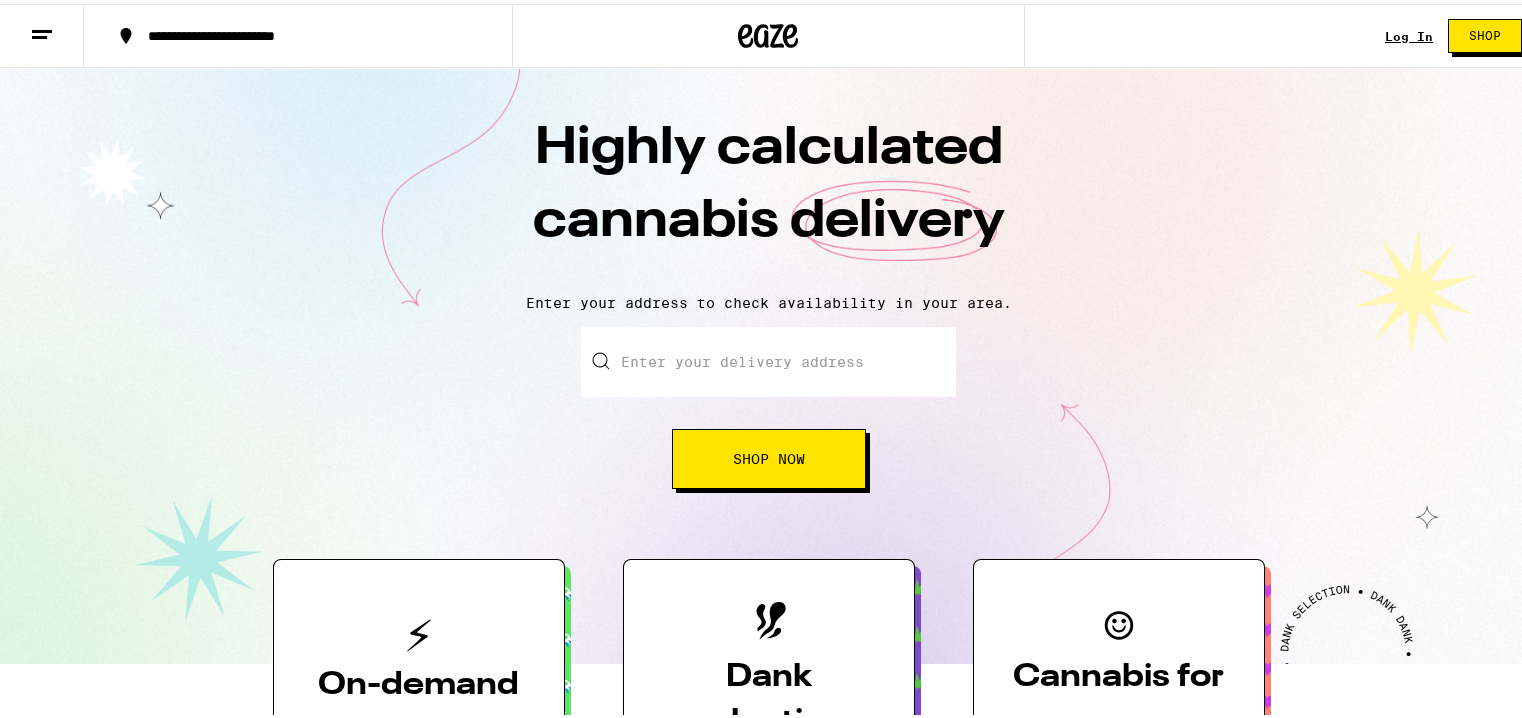 drag, startPoint x: 0, startPoint y: 0, endPoint x: 761, endPoint y: 355, distance: 839.72974 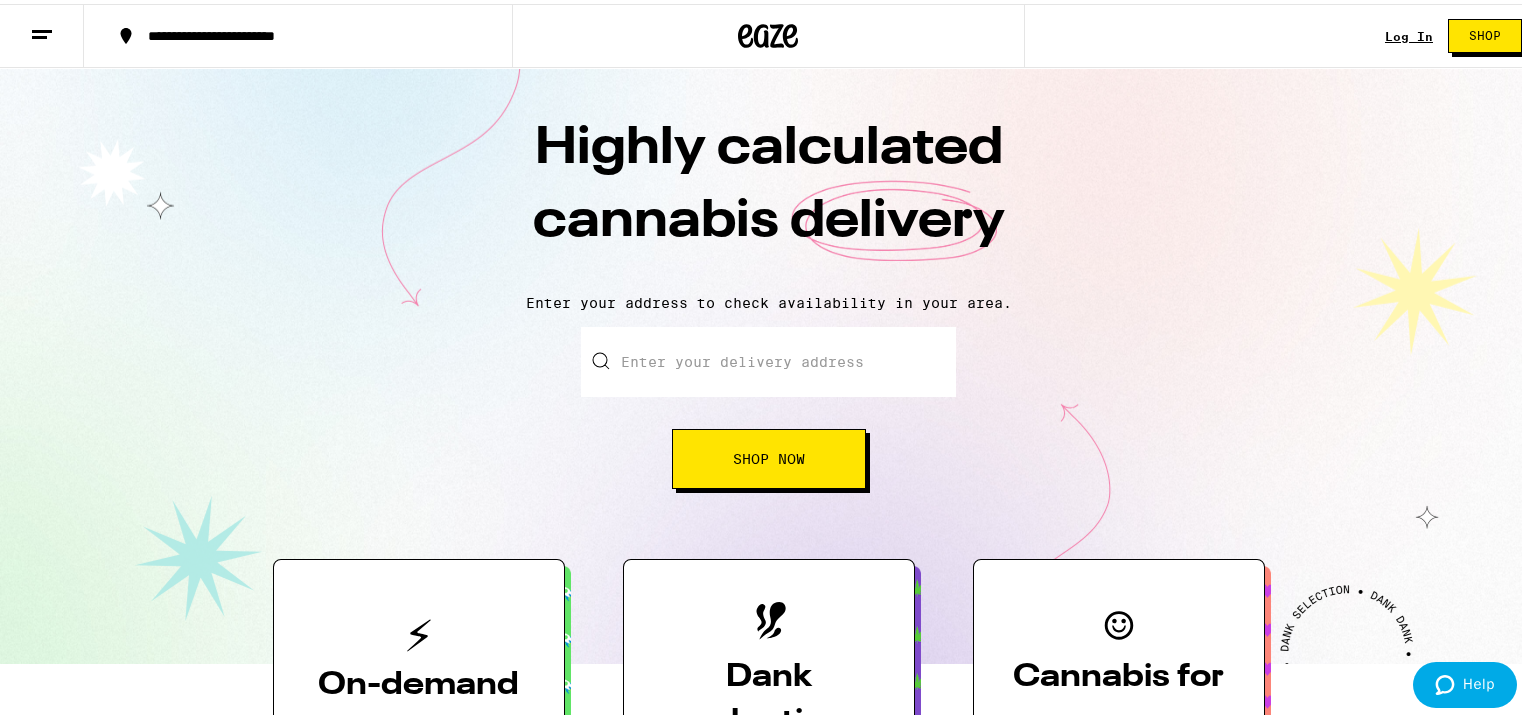 type on "1710 laurel canyon blvd" 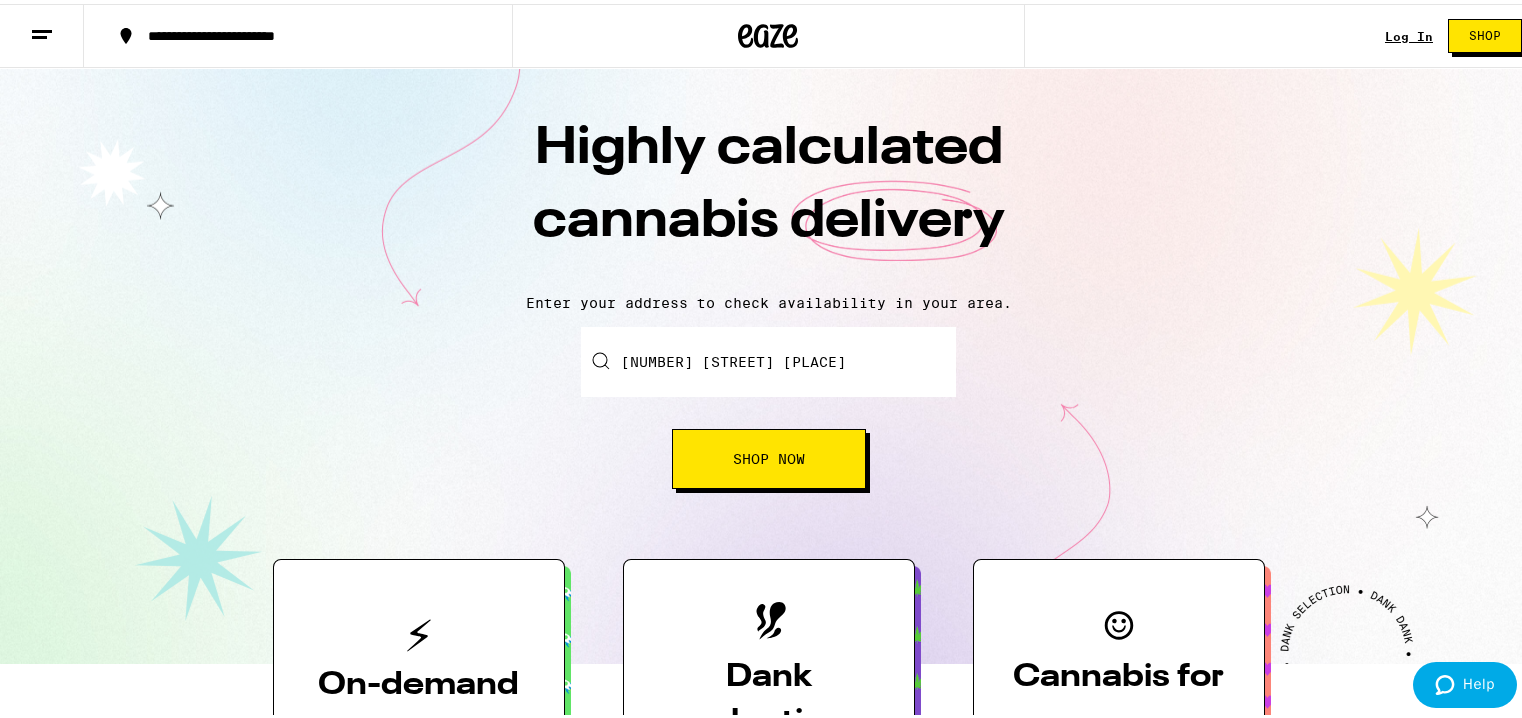 type on "apt 7" 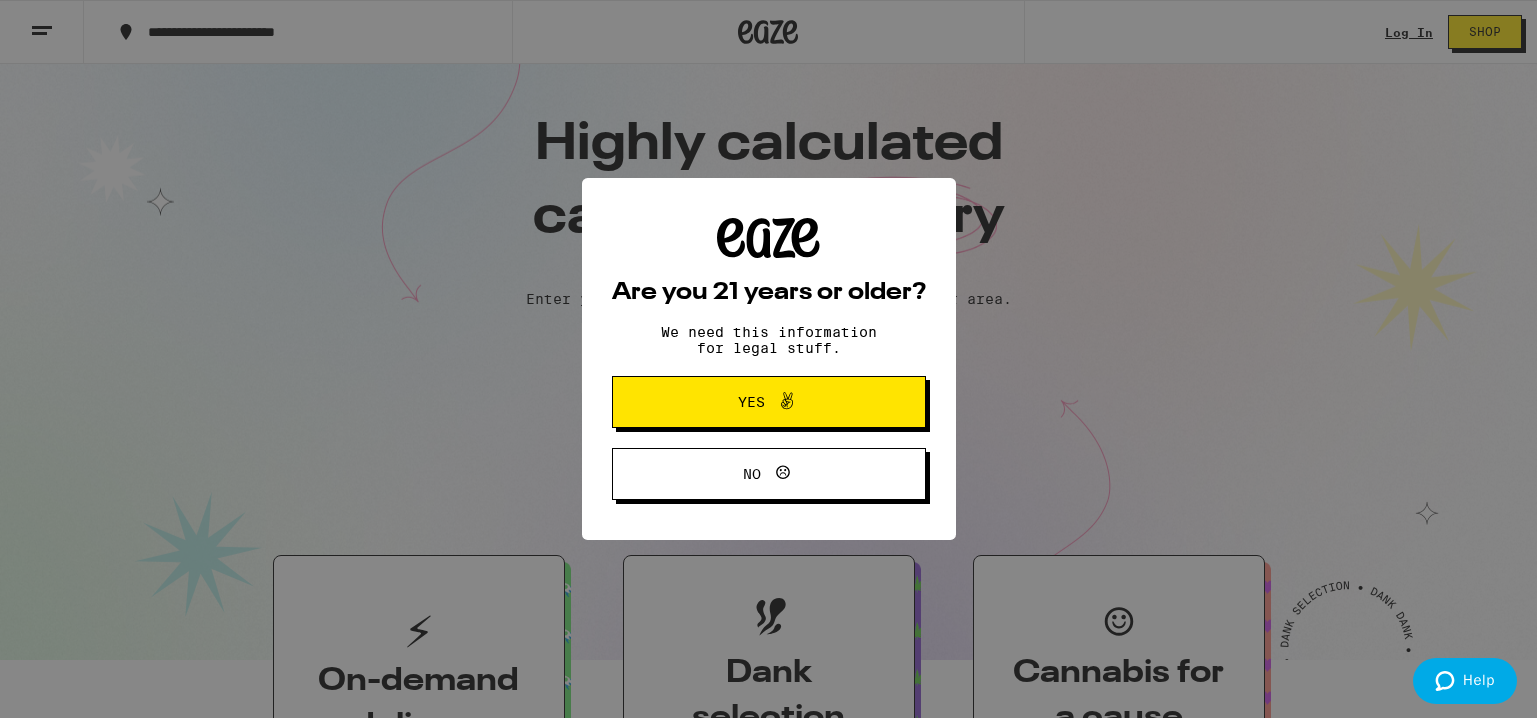 click on "Are you 21 years or older? We need this information for legal stuff. Yes No" at bounding box center [768, 359] 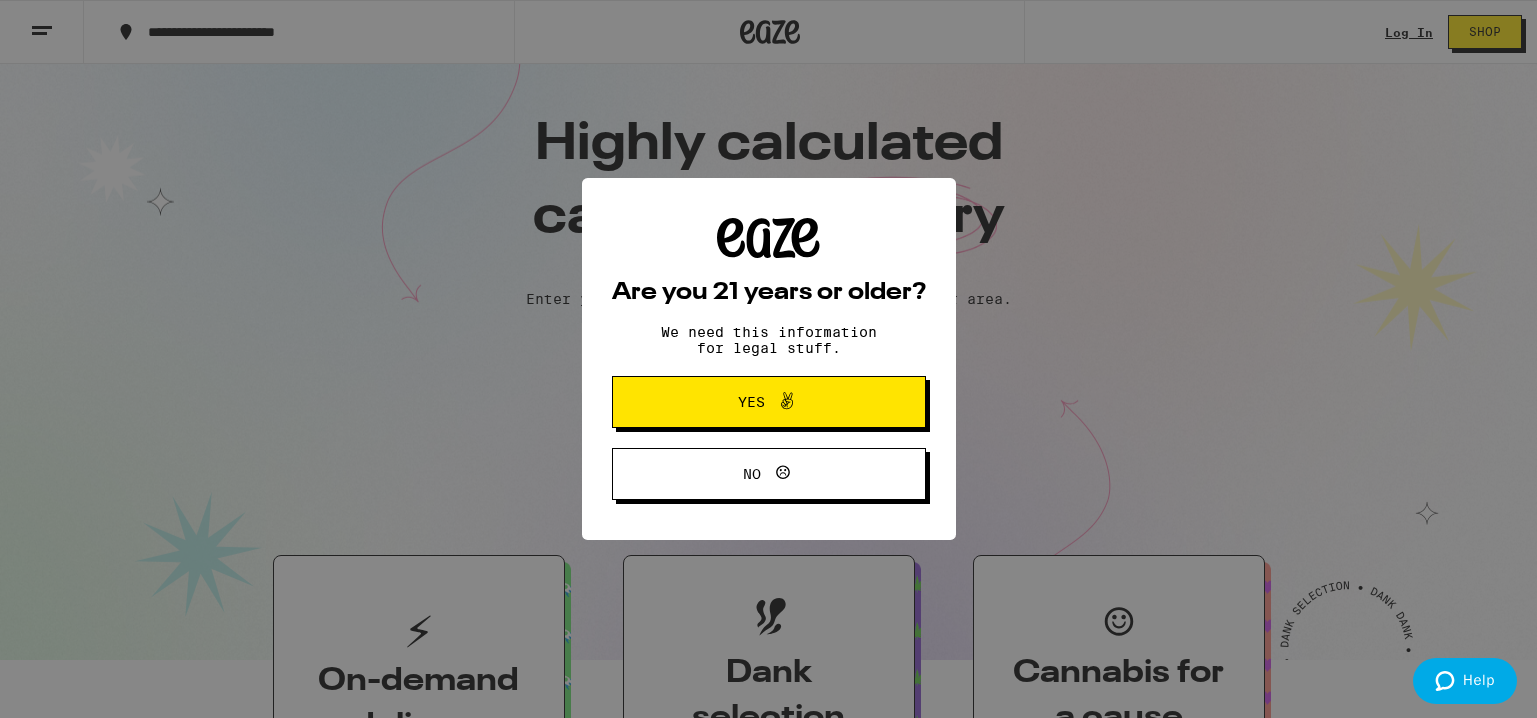 click on "Yes" at bounding box center (751, 402) 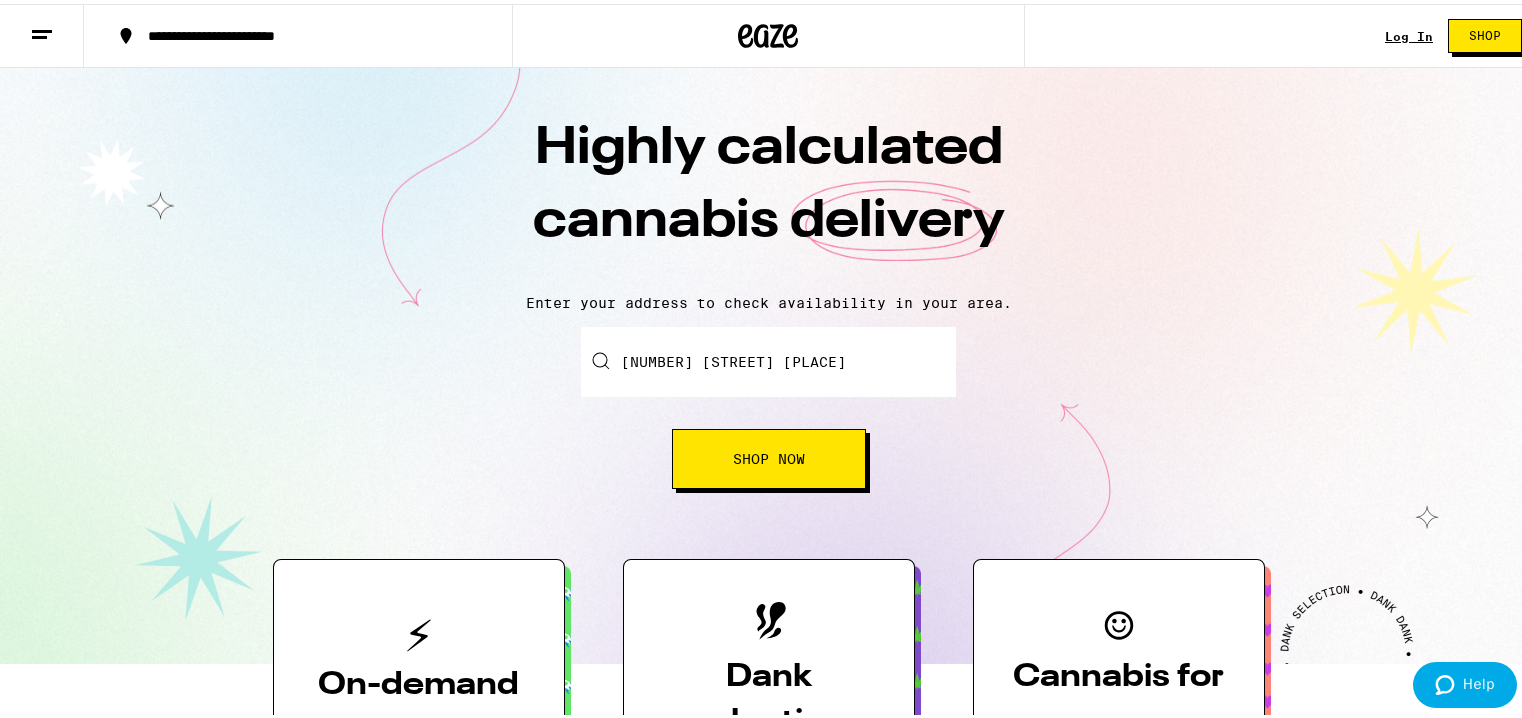 scroll, scrollTop: 0, scrollLeft: 0, axis: both 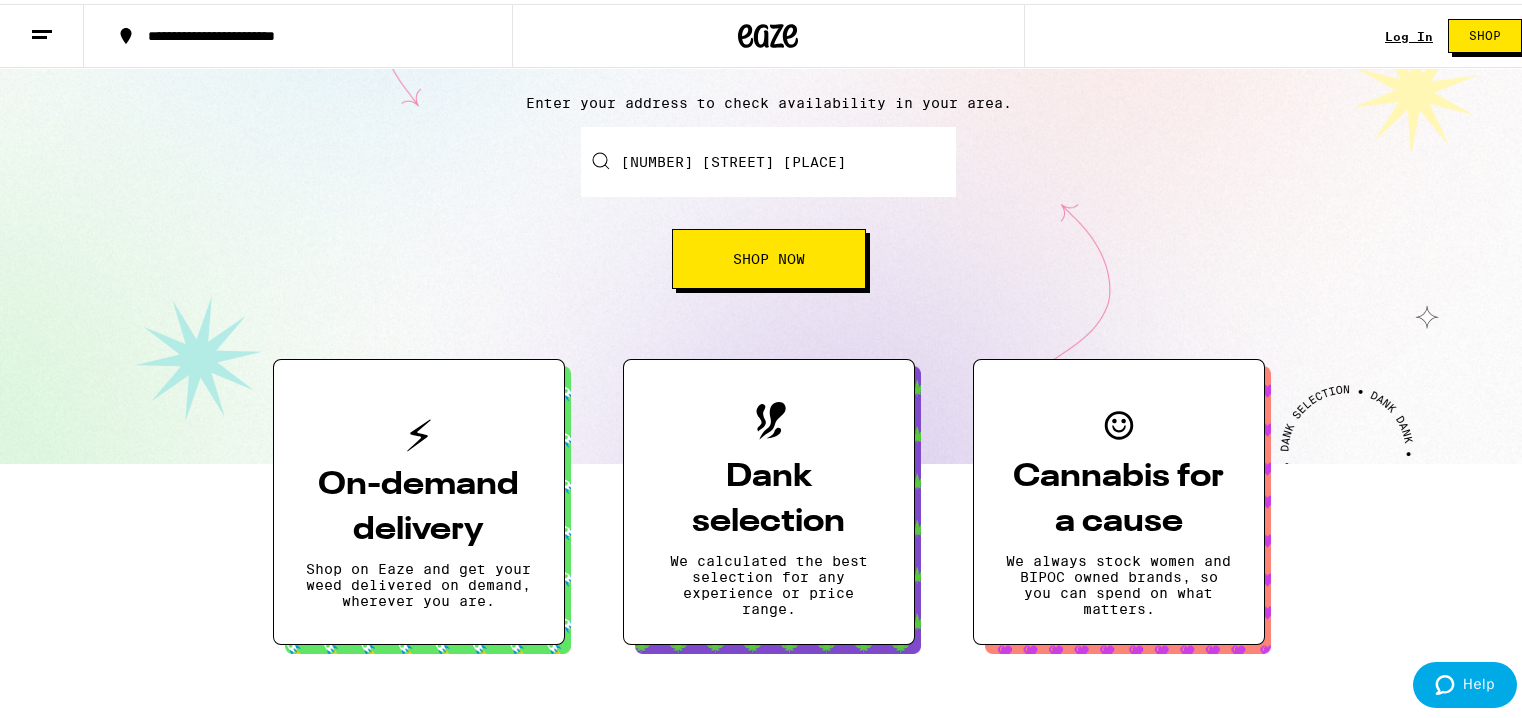 click on "1710 laurel canyon blvd" at bounding box center (768, 158) 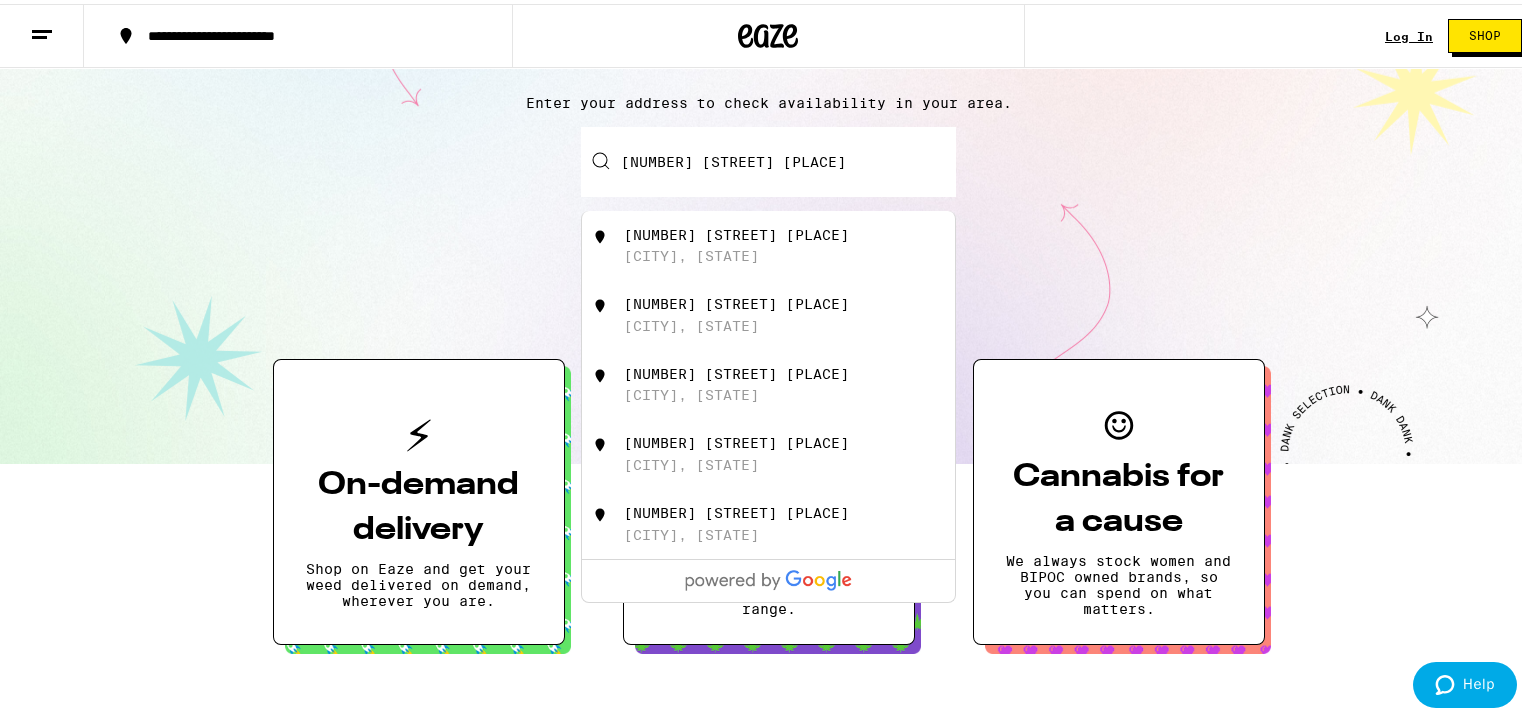 click on "1710 Laurel Canyon Blvd Los Angeles, CA" at bounding box center (802, 242) 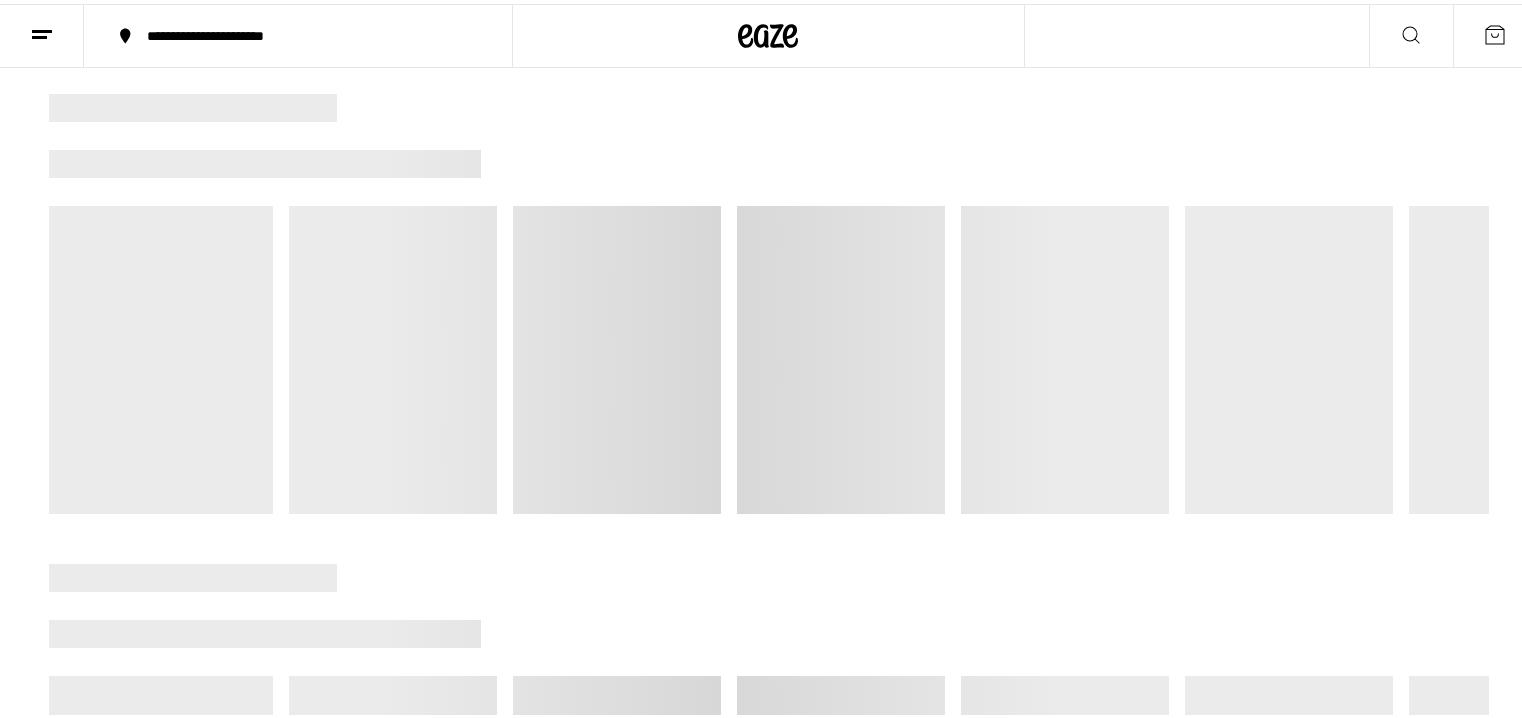 scroll, scrollTop: 0, scrollLeft: 0, axis: both 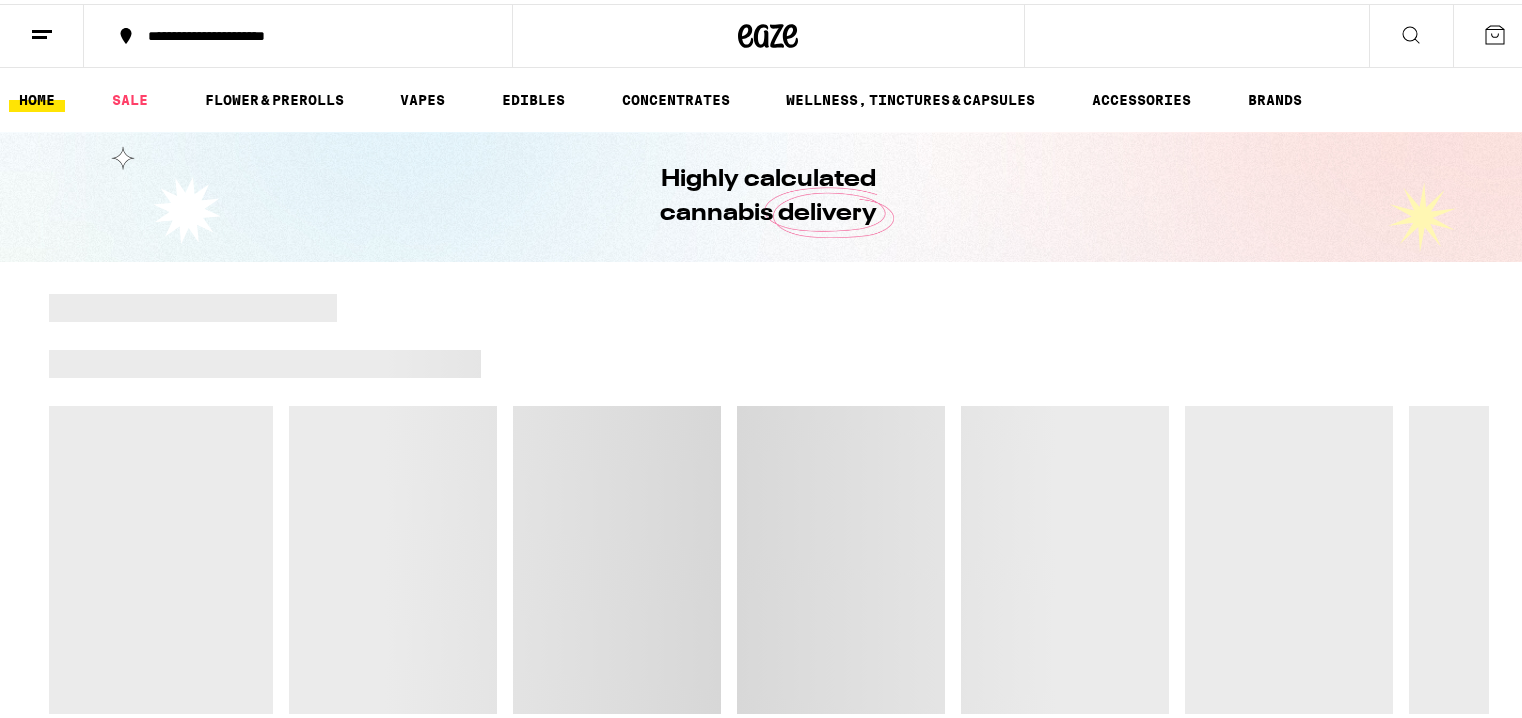 click on "**********" at bounding box center (308, 32) 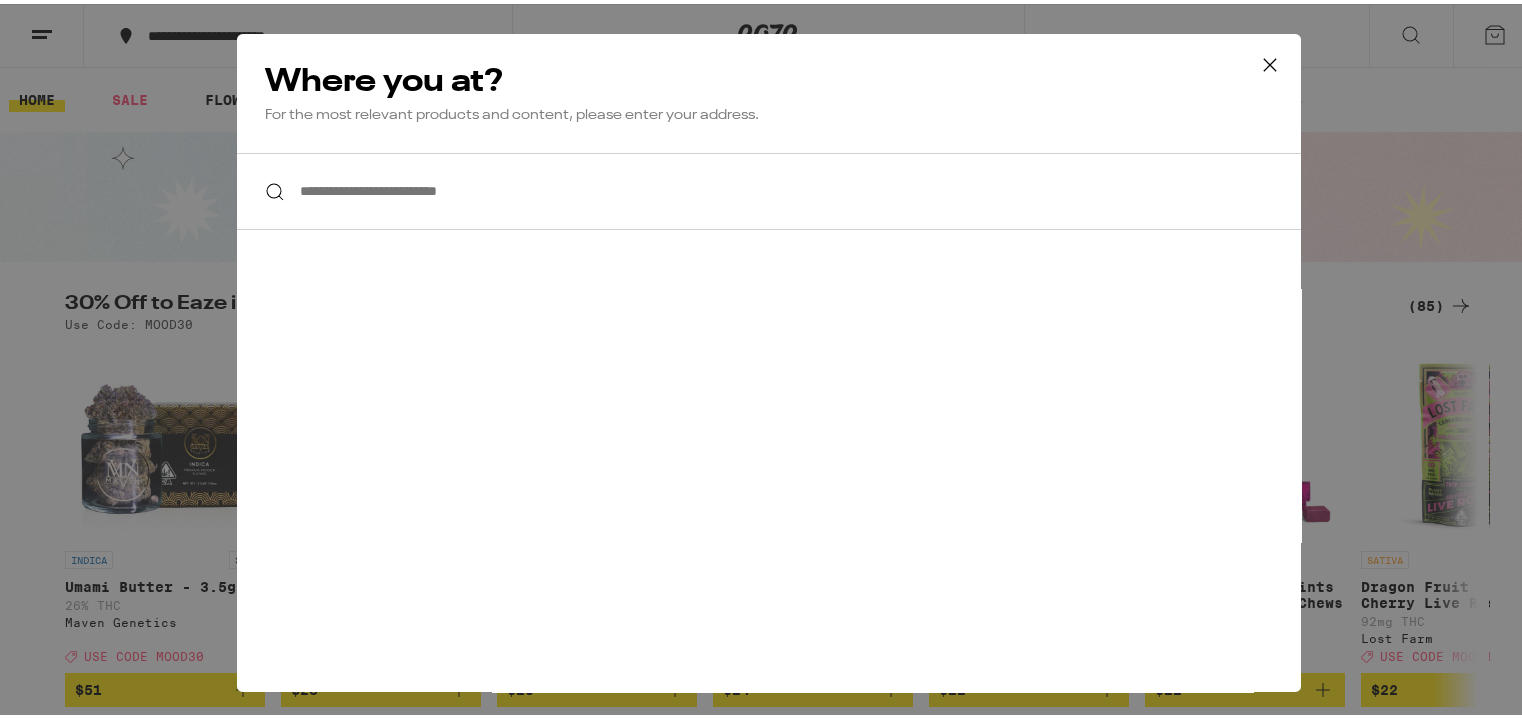 click on "**********" at bounding box center (769, 187) 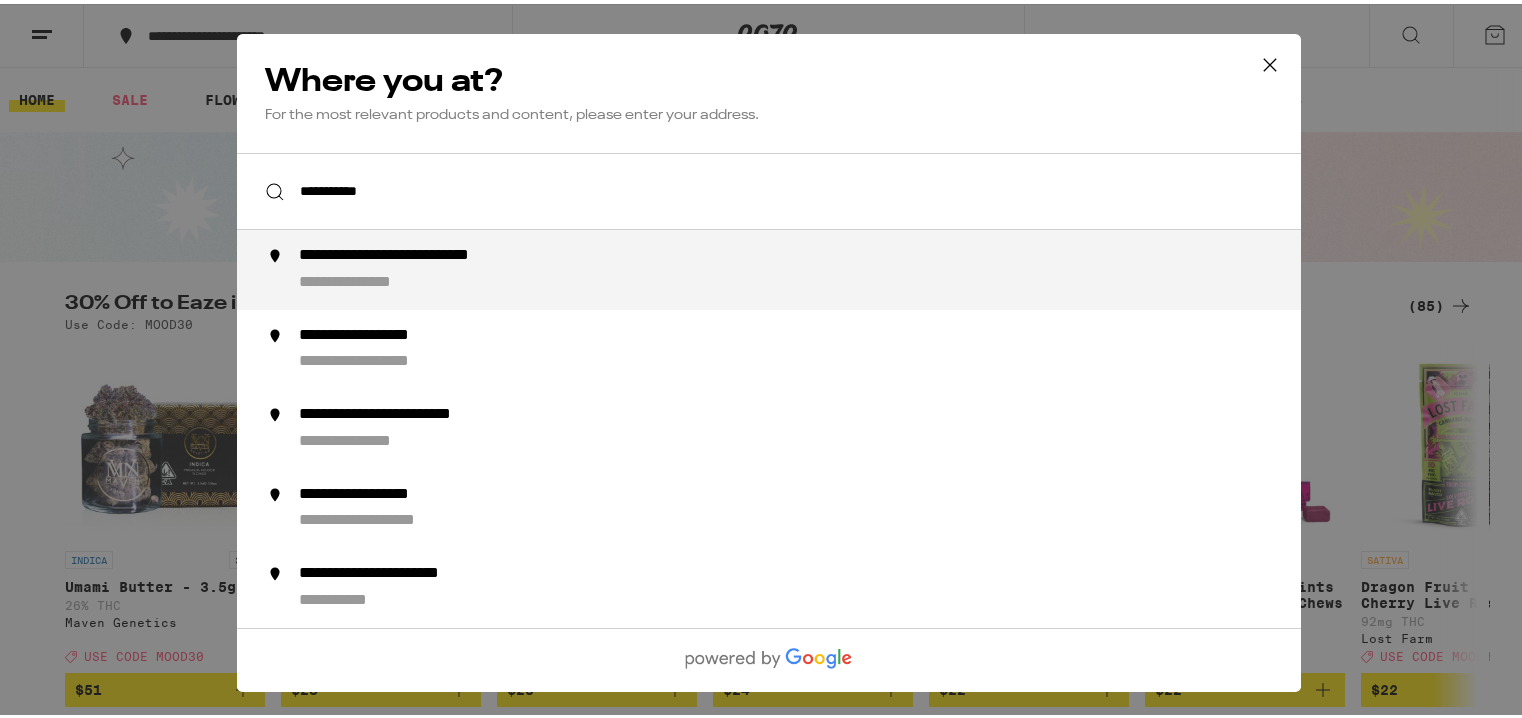 click on "**********" at bounding box center [808, 266] 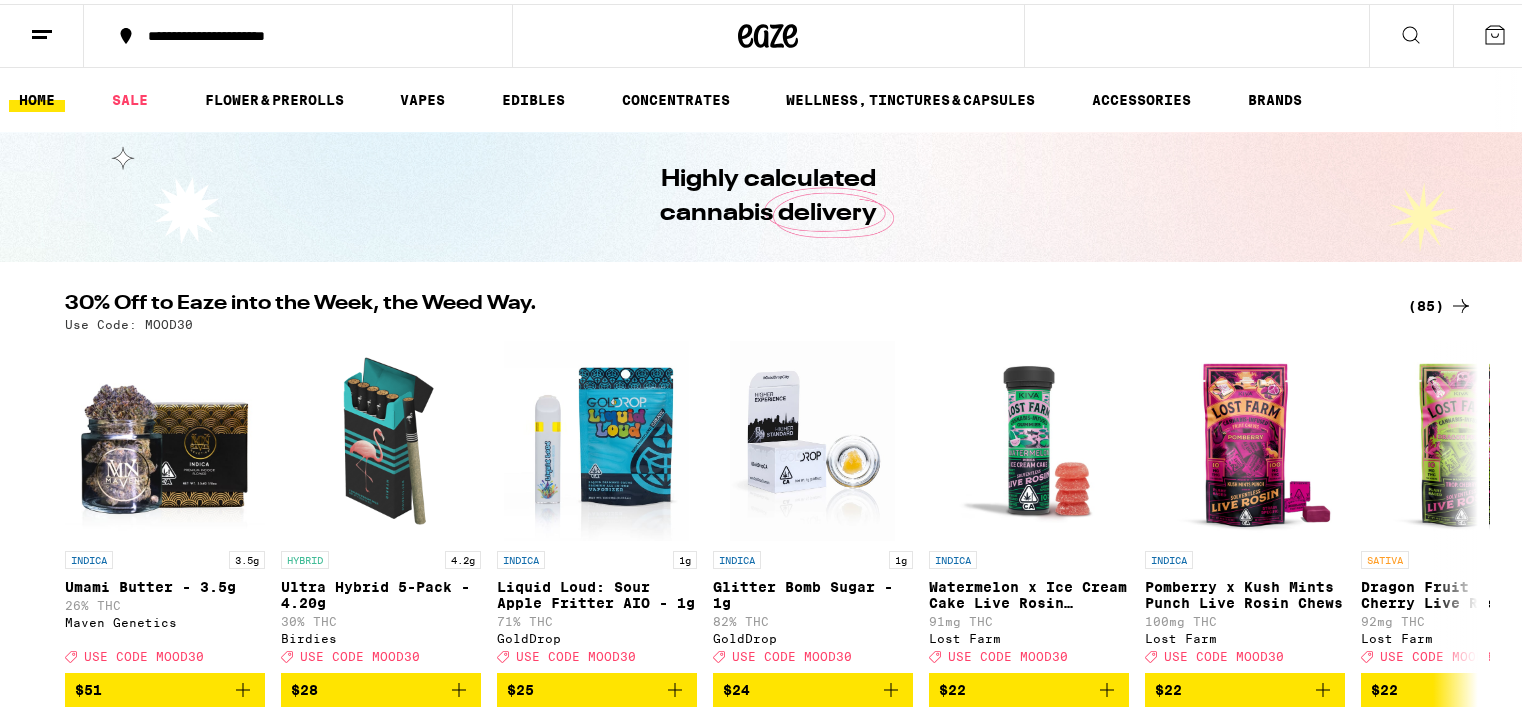 click on "**********" at bounding box center [308, 32] 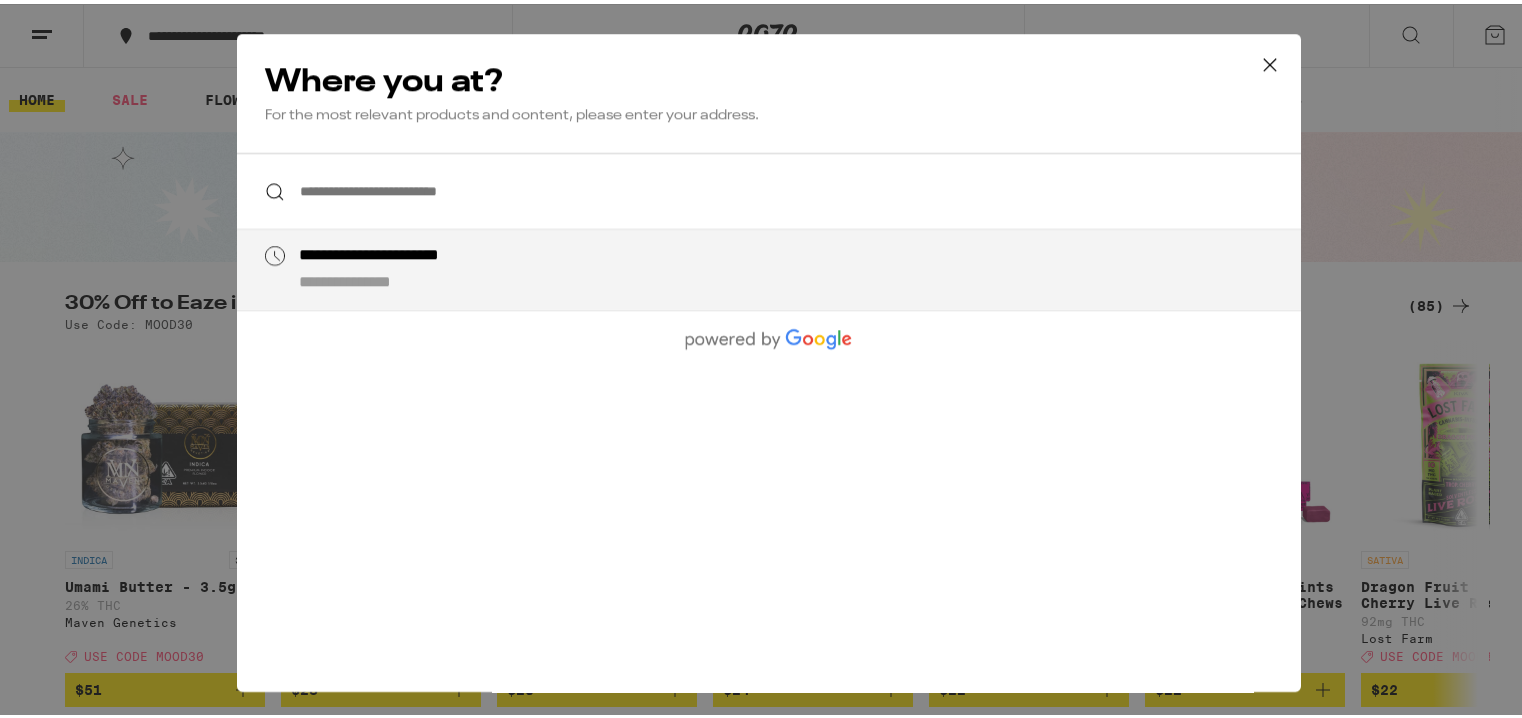 click on "**********" at bounding box center (808, 266) 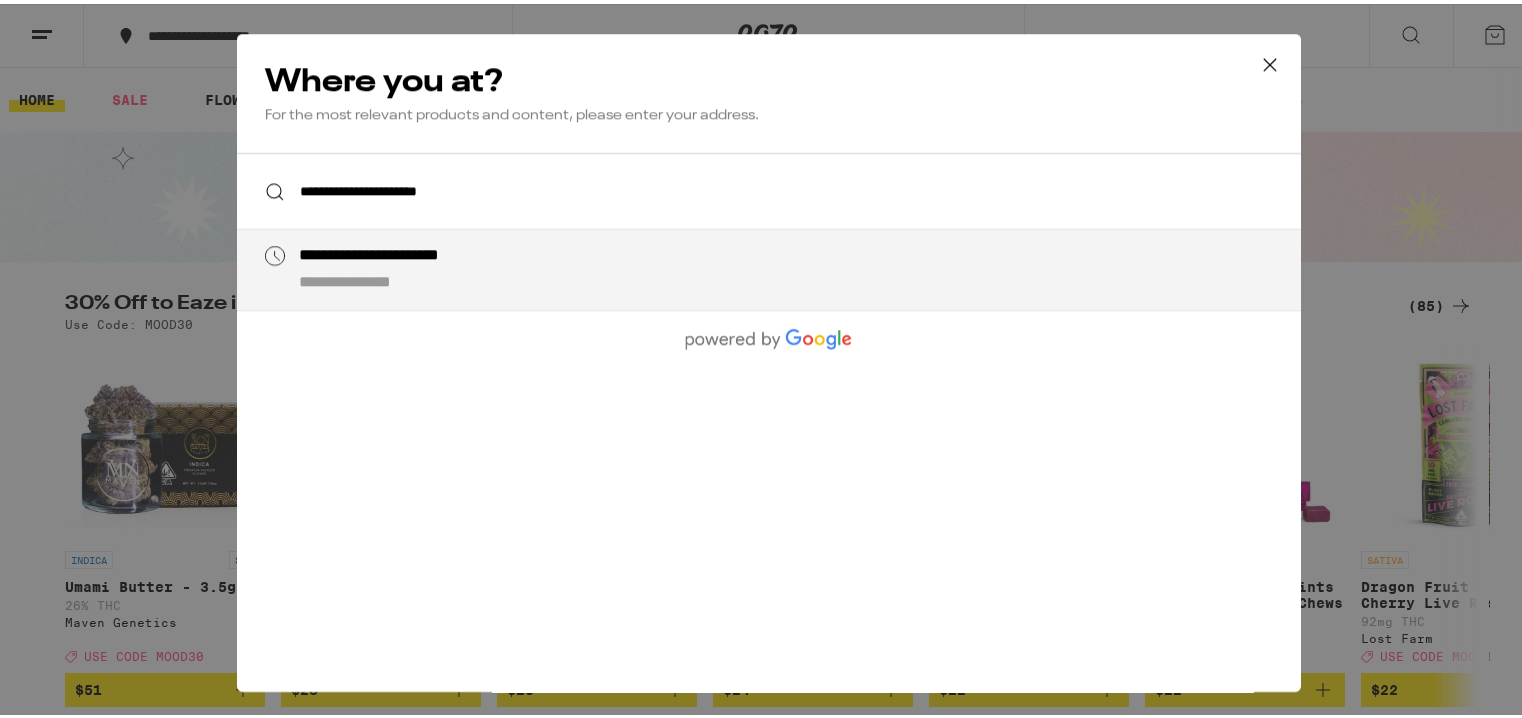 type on "**********" 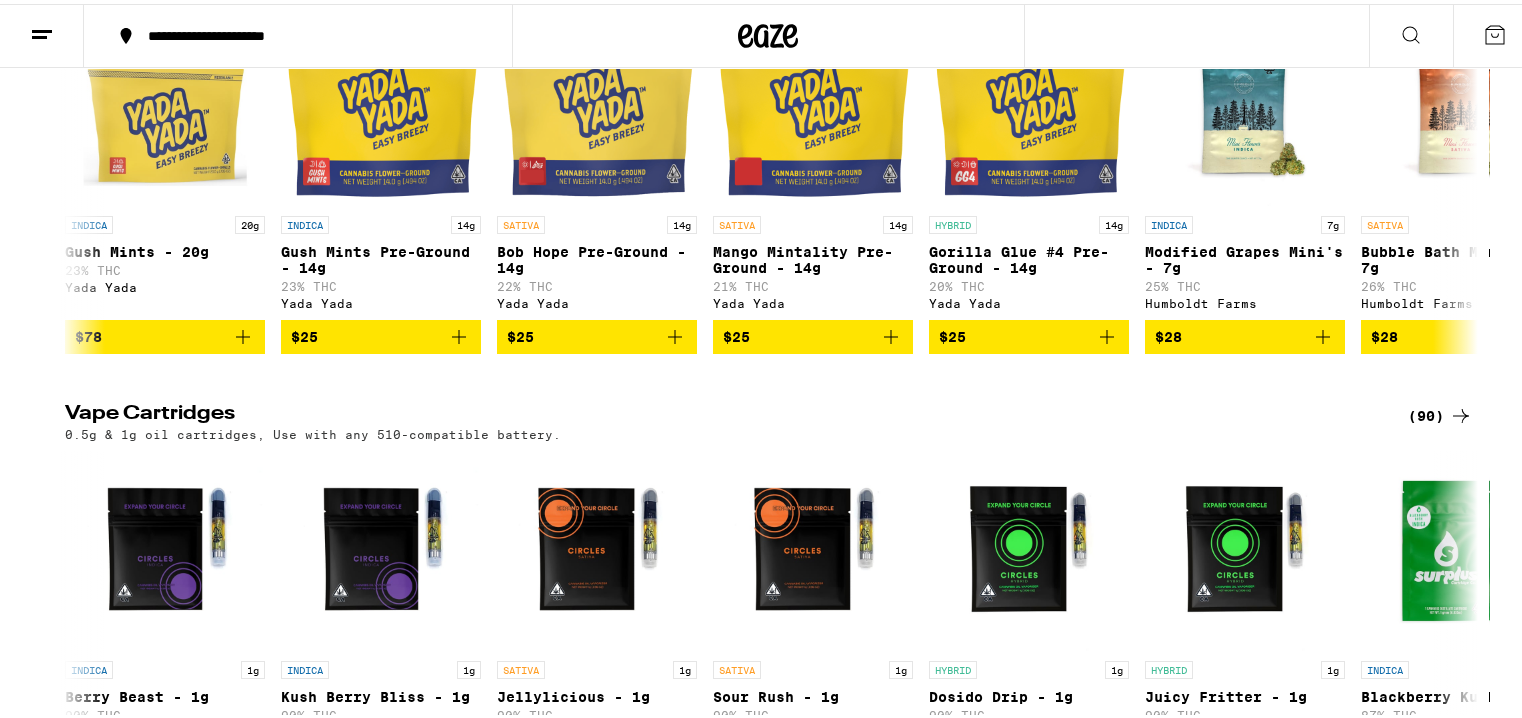 scroll, scrollTop: 0, scrollLeft: 0, axis: both 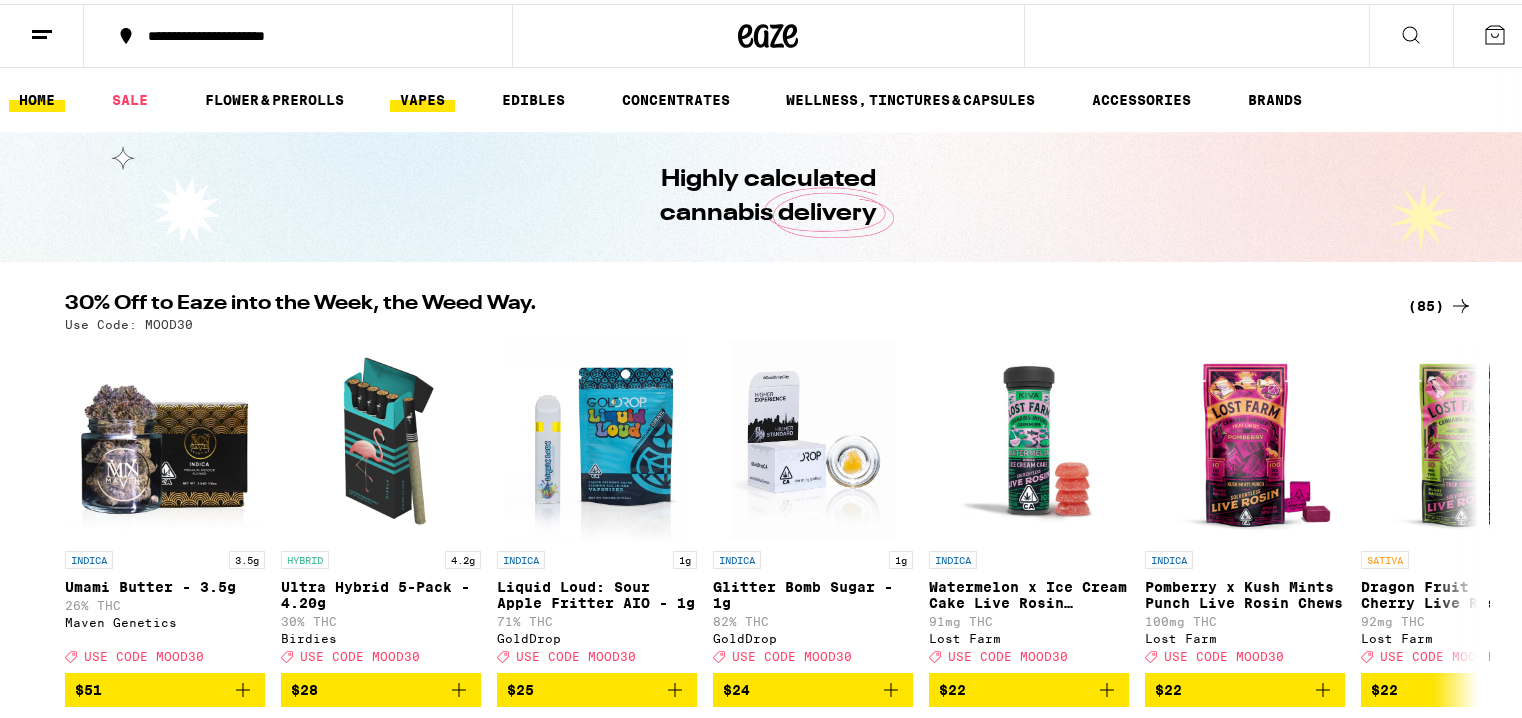 click on "VAPES" at bounding box center [422, 96] 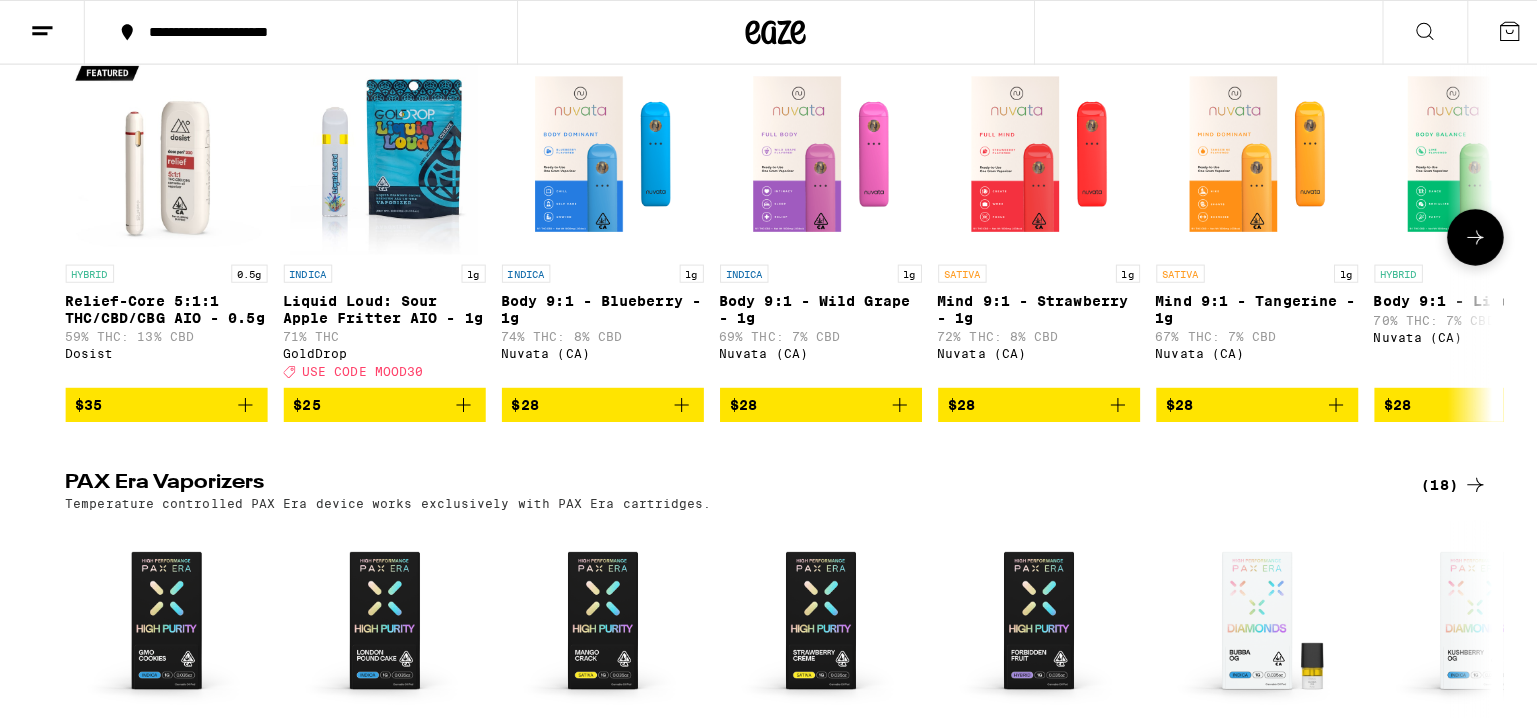 scroll, scrollTop: 600, scrollLeft: 0, axis: vertical 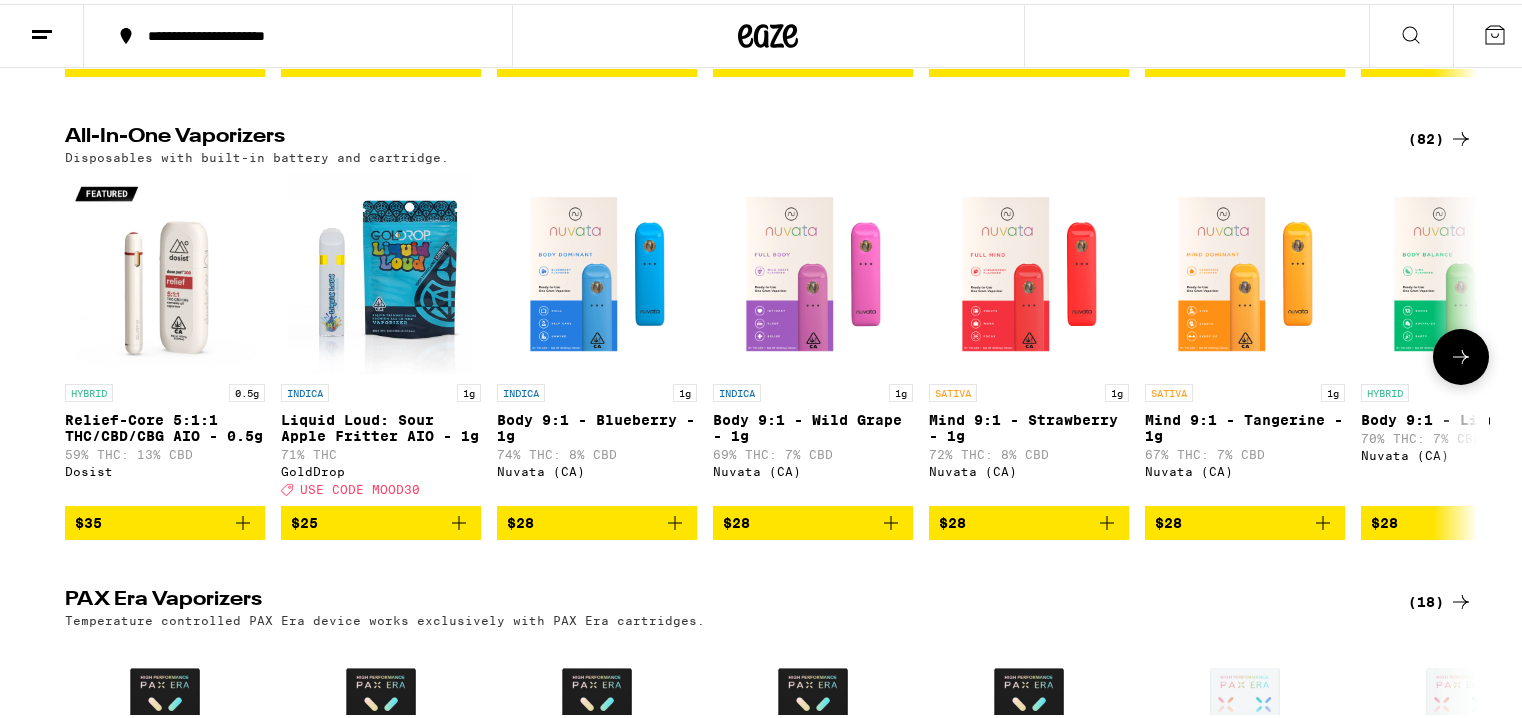 click at bounding box center [380, 270] 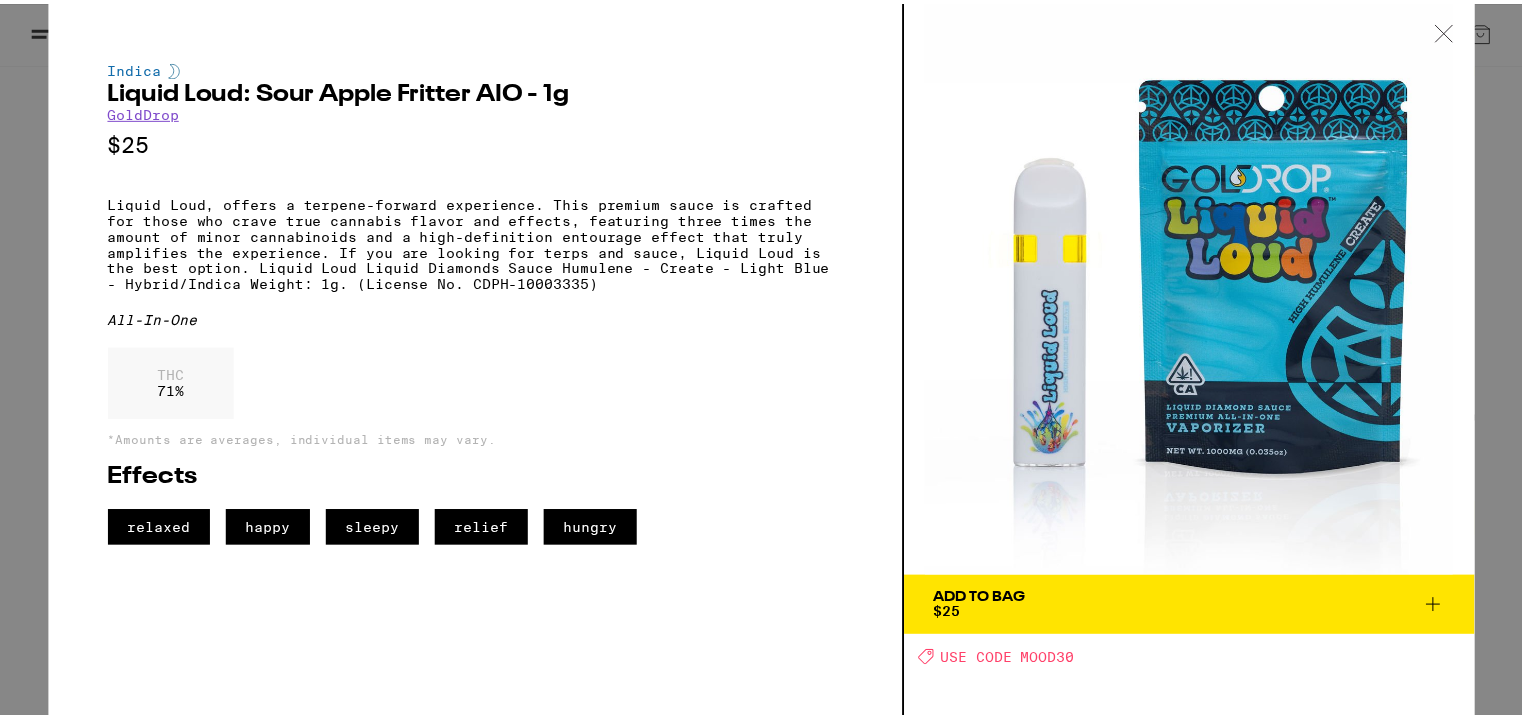 scroll, scrollTop: 601, scrollLeft: 0, axis: vertical 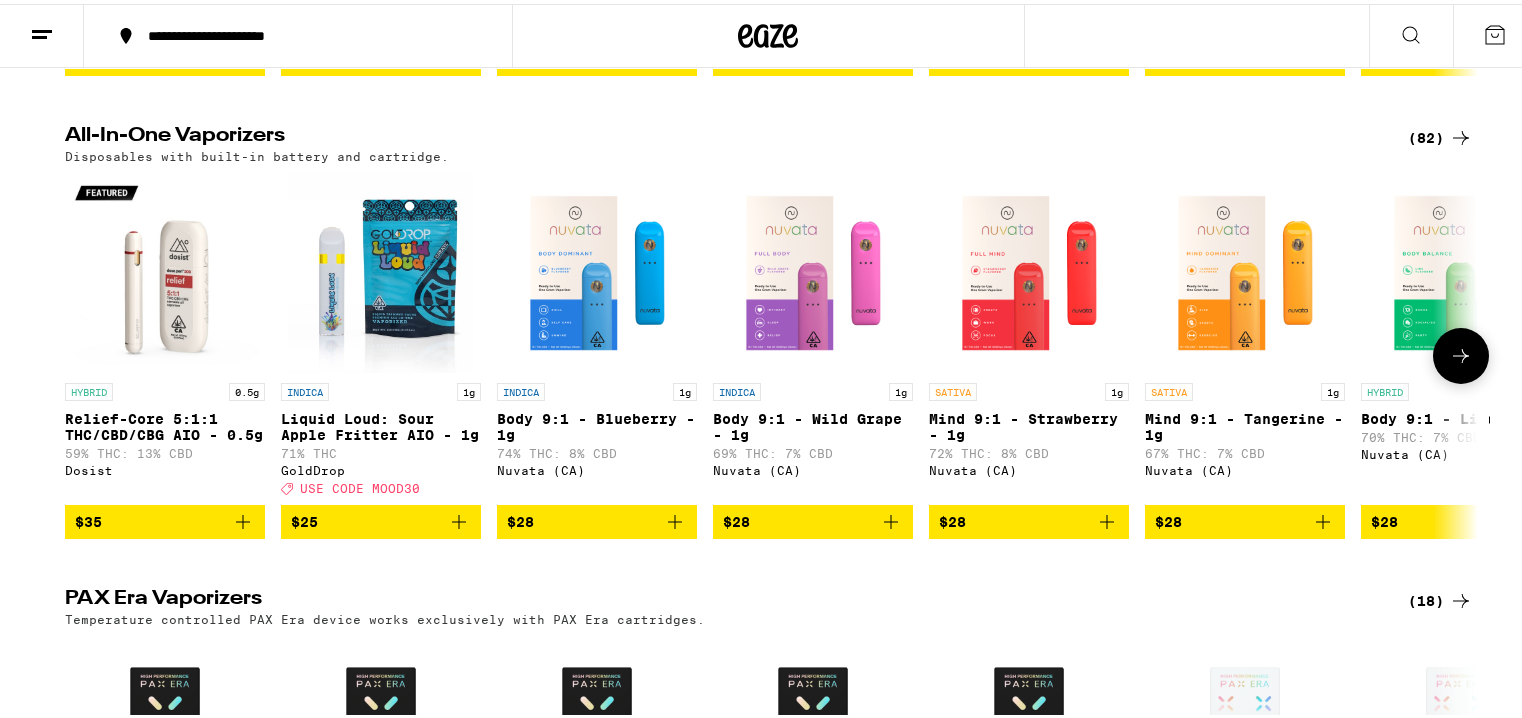 click 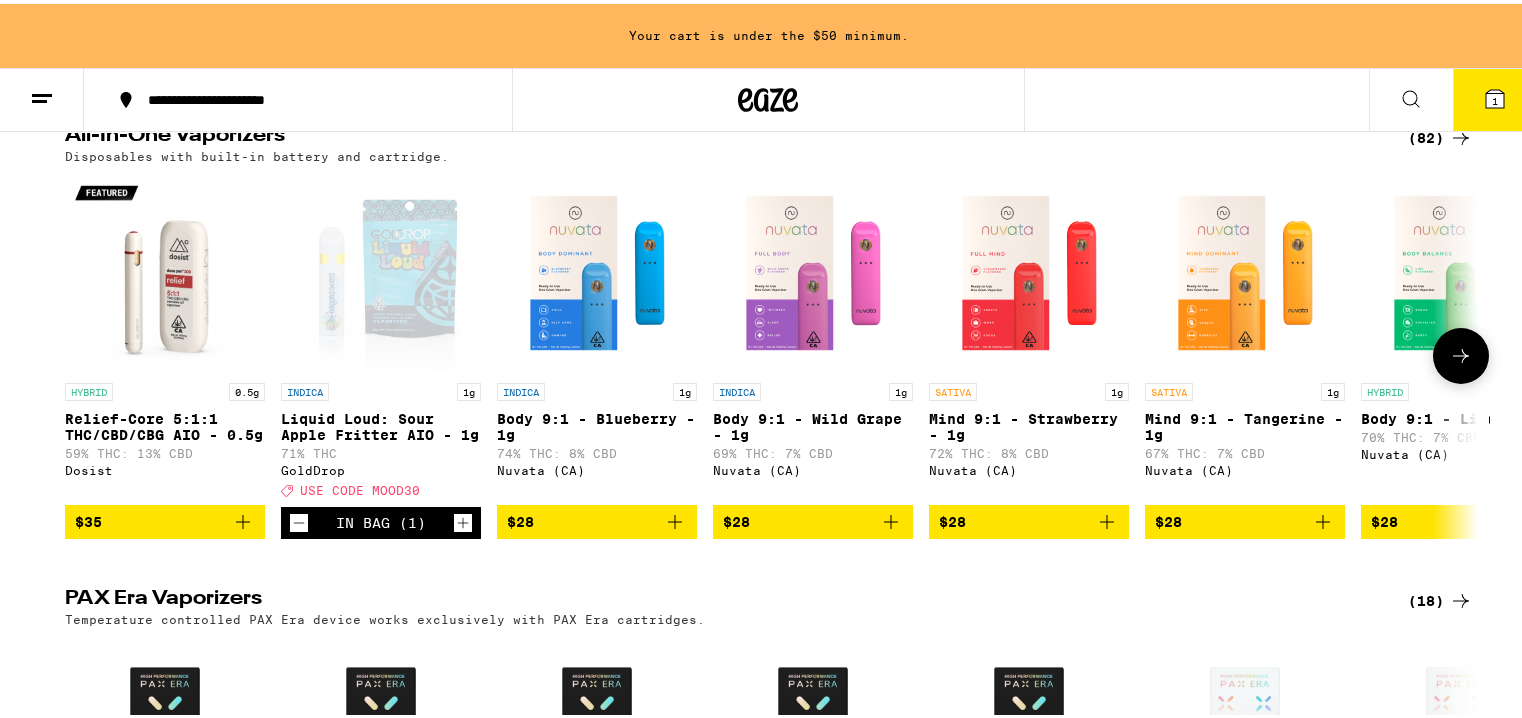 click 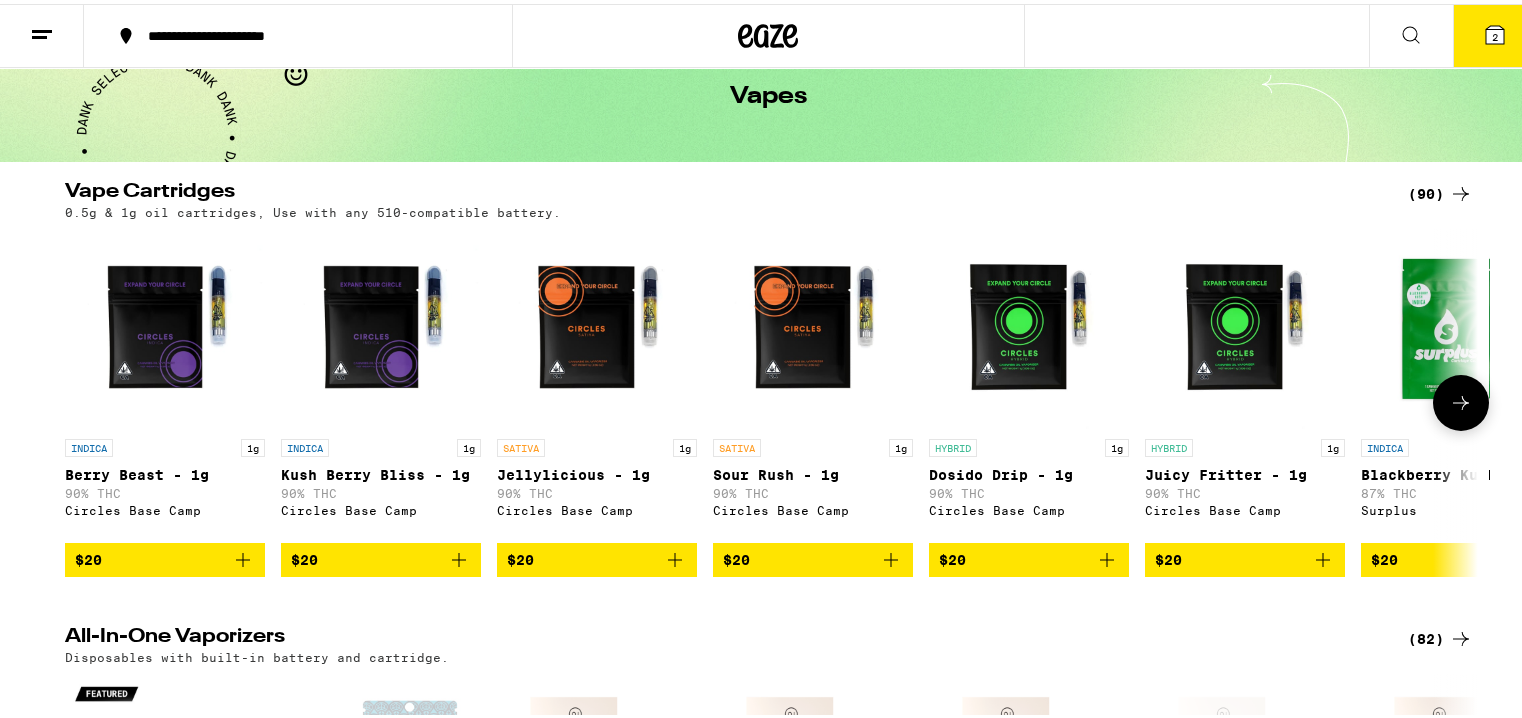 scroll, scrollTop: 0, scrollLeft: 0, axis: both 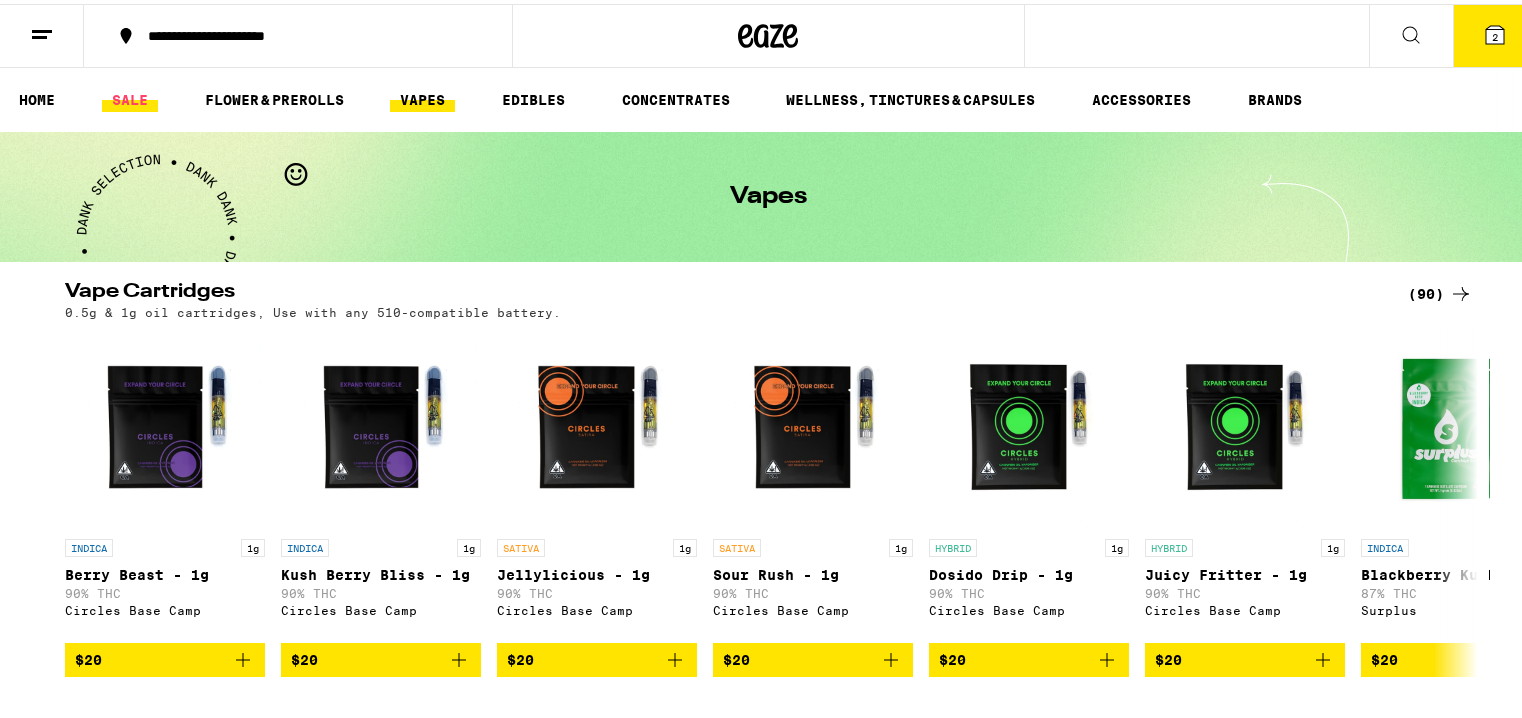 click on "SALE" at bounding box center (130, 96) 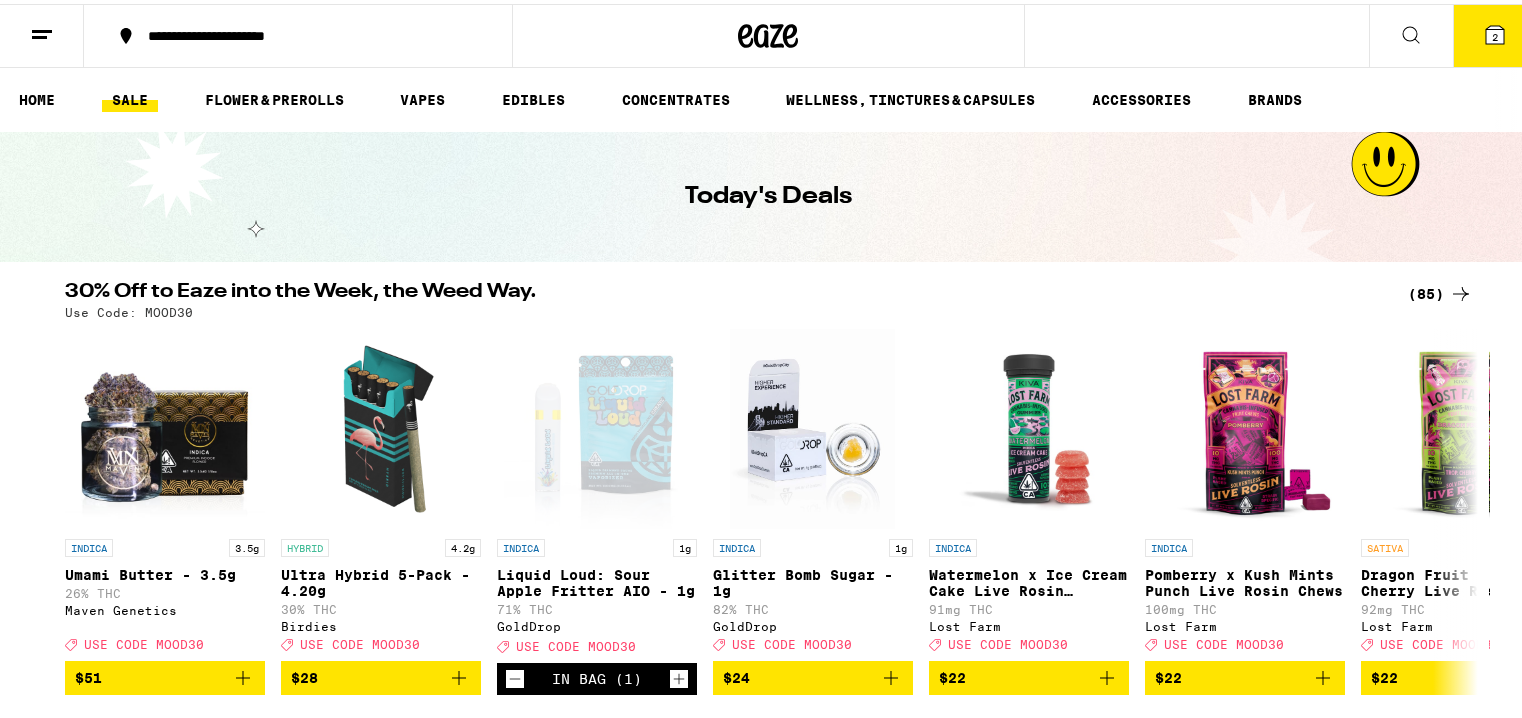 scroll, scrollTop: 0, scrollLeft: 0, axis: both 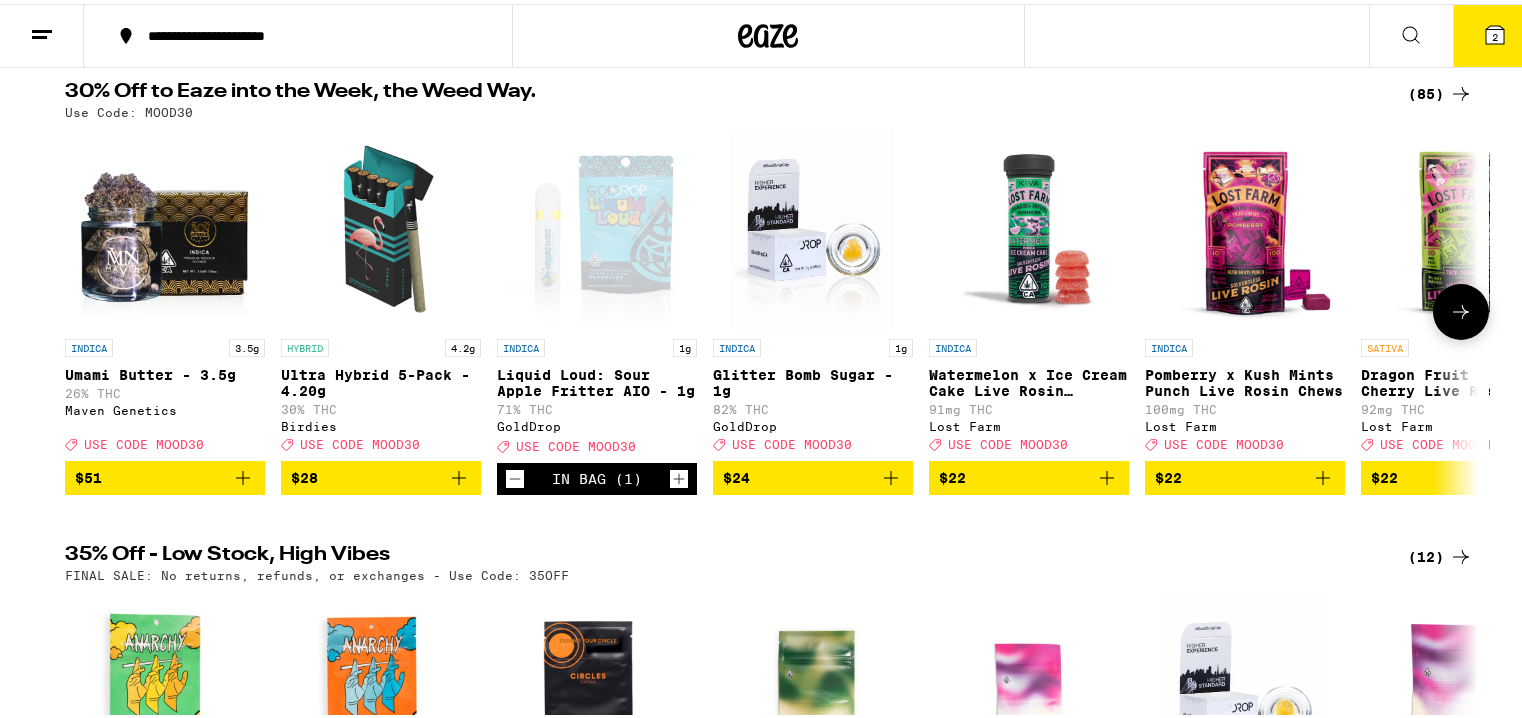 click 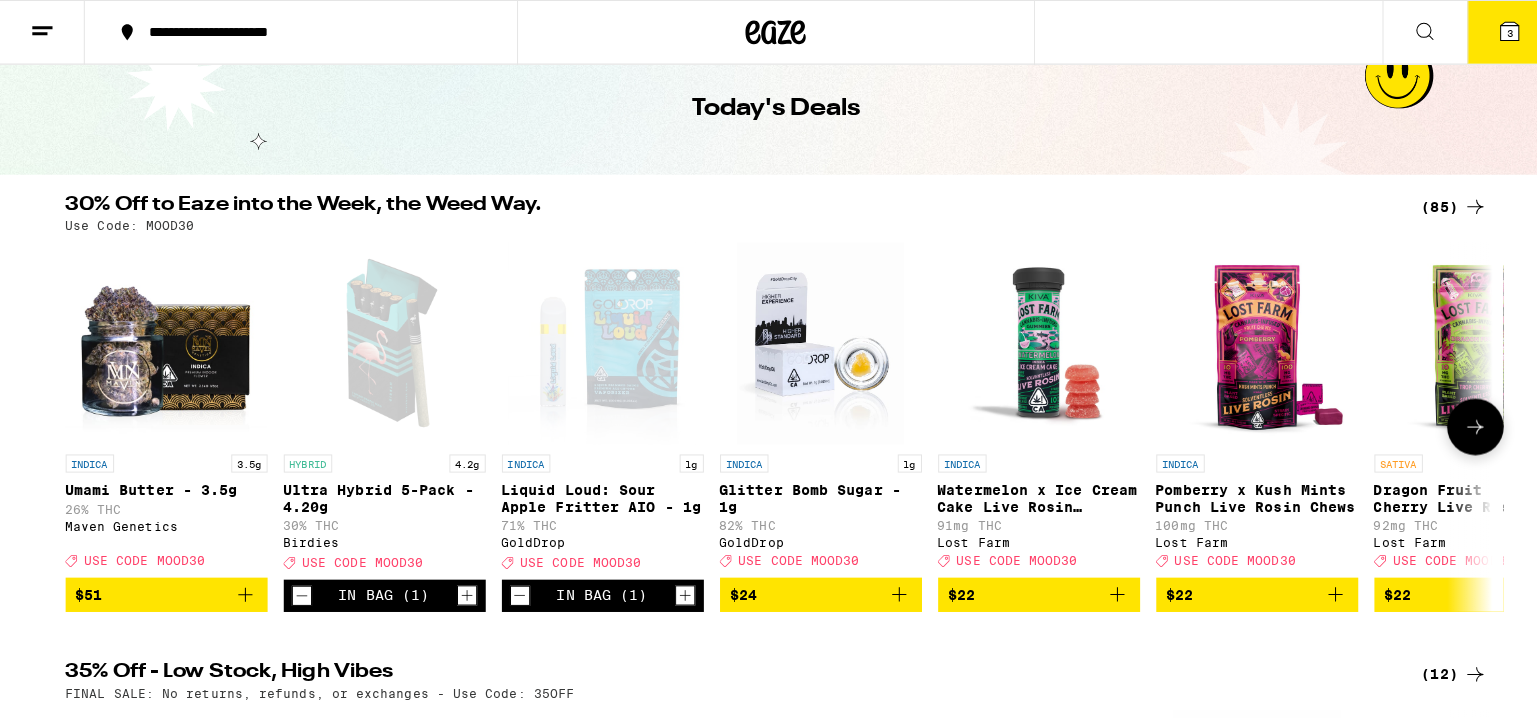 scroll, scrollTop: 0, scrollLeft: 0, axis: both 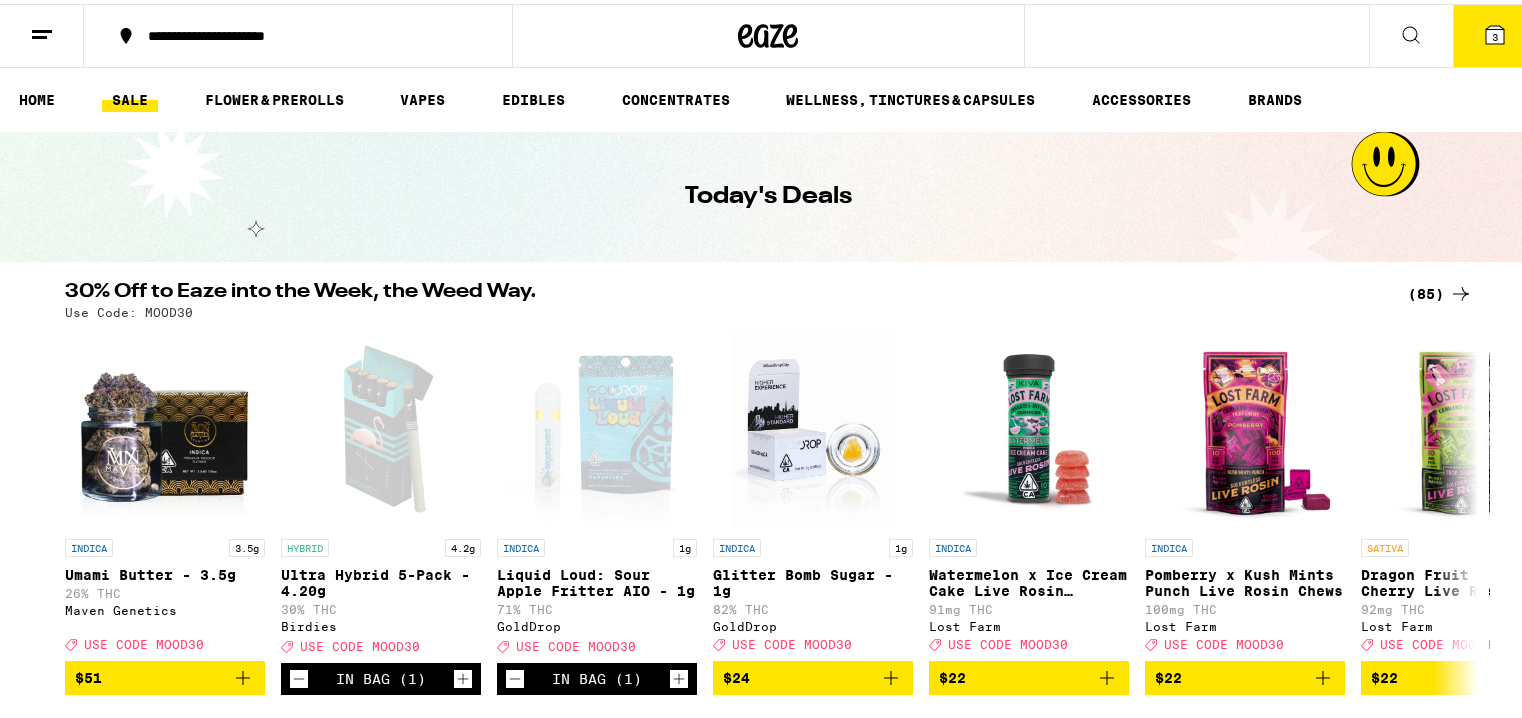 click 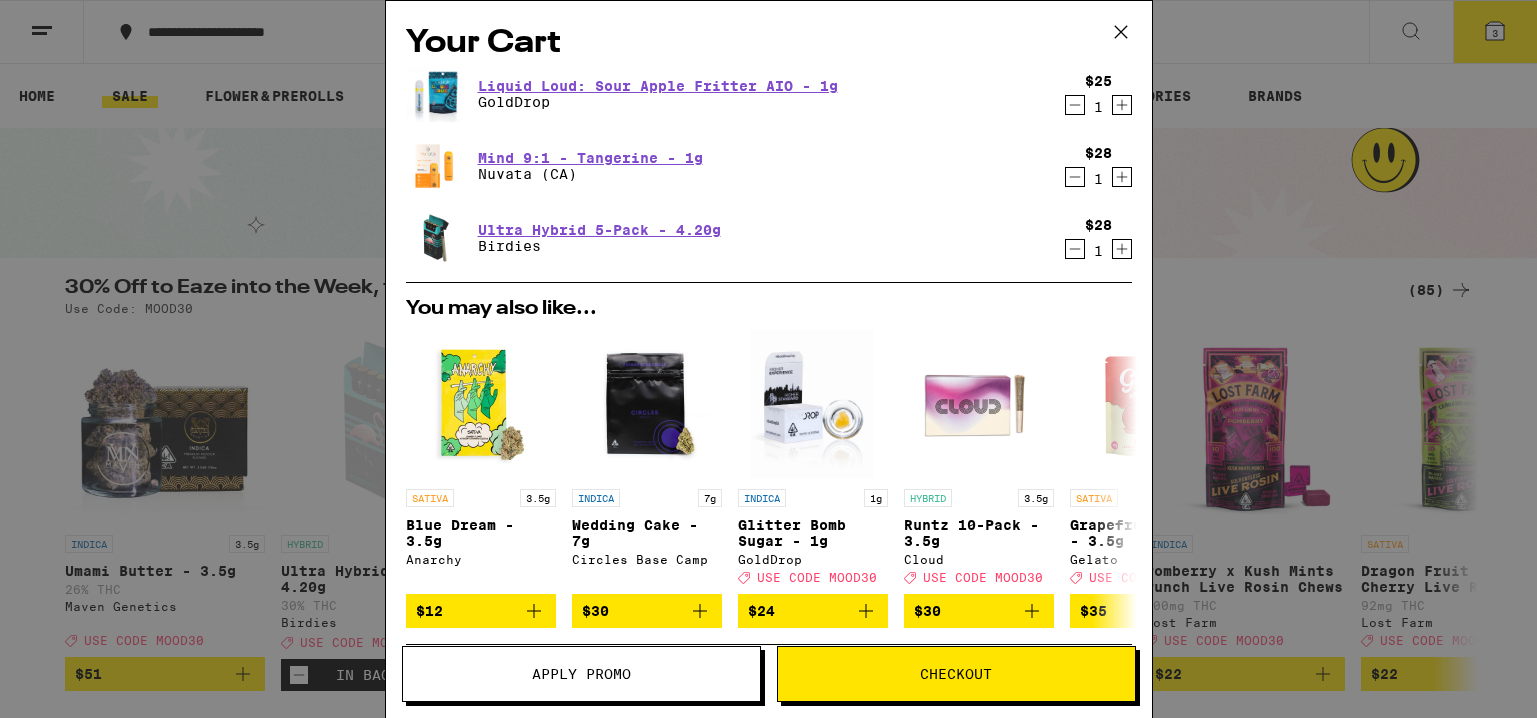 click on "Apply Promo Checkout" at bounding box center [769, 682] 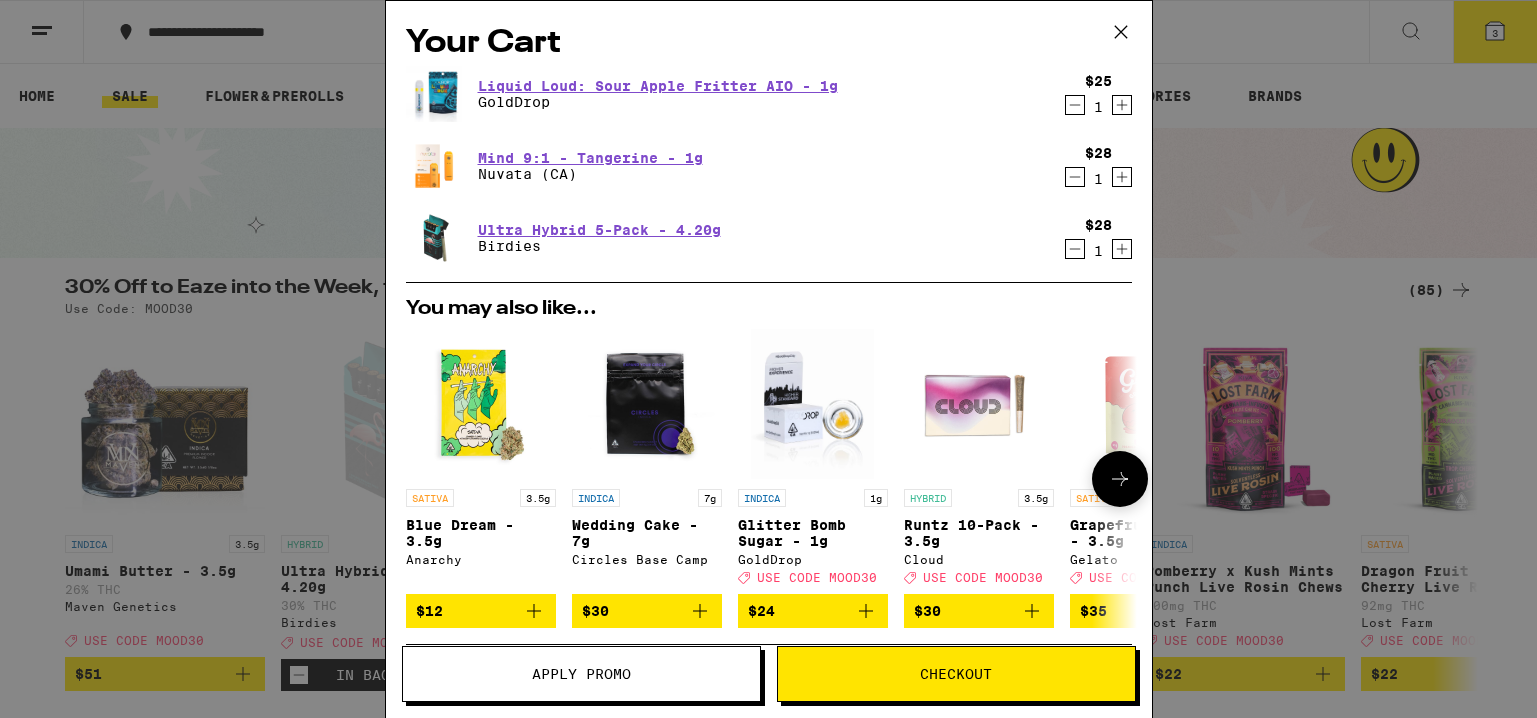 click 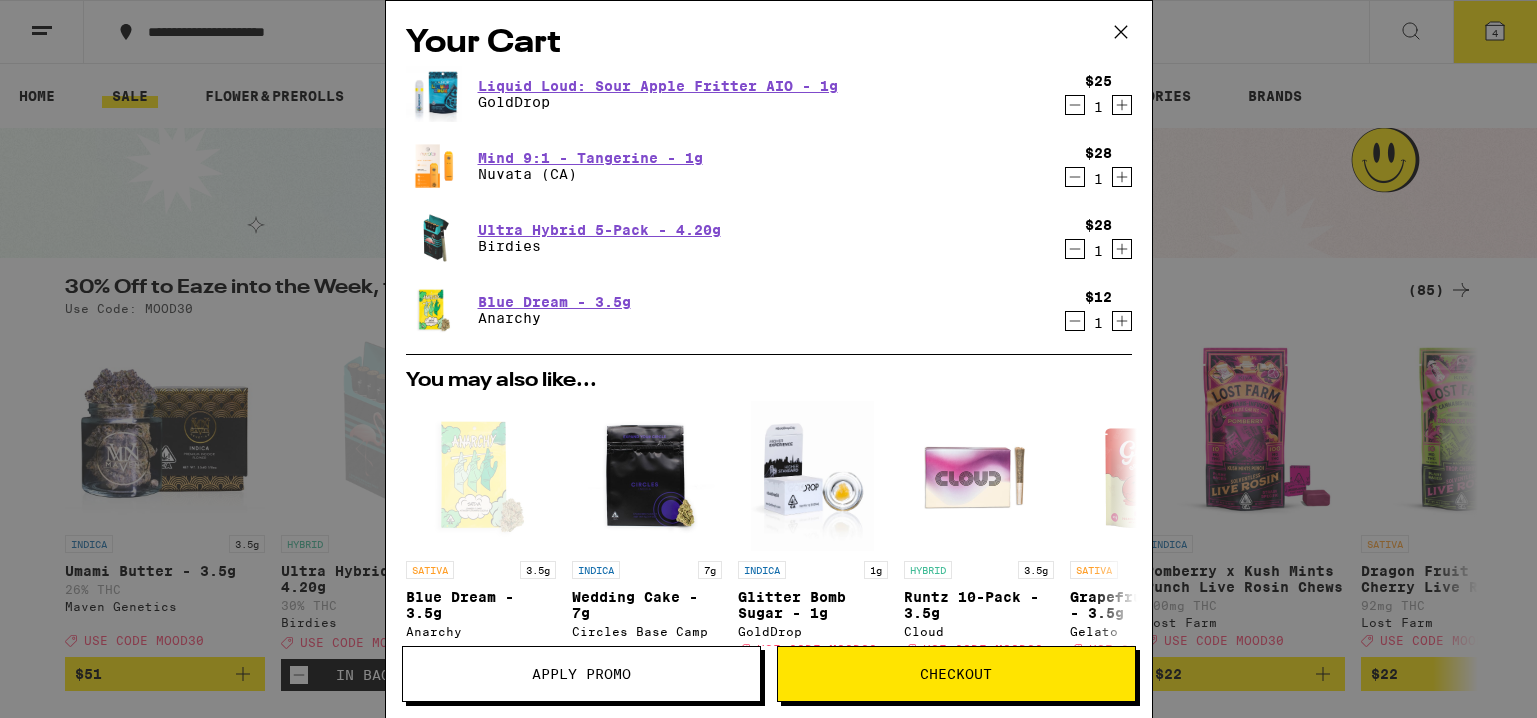 click on "Checkout" at bounding box center [956, 674] 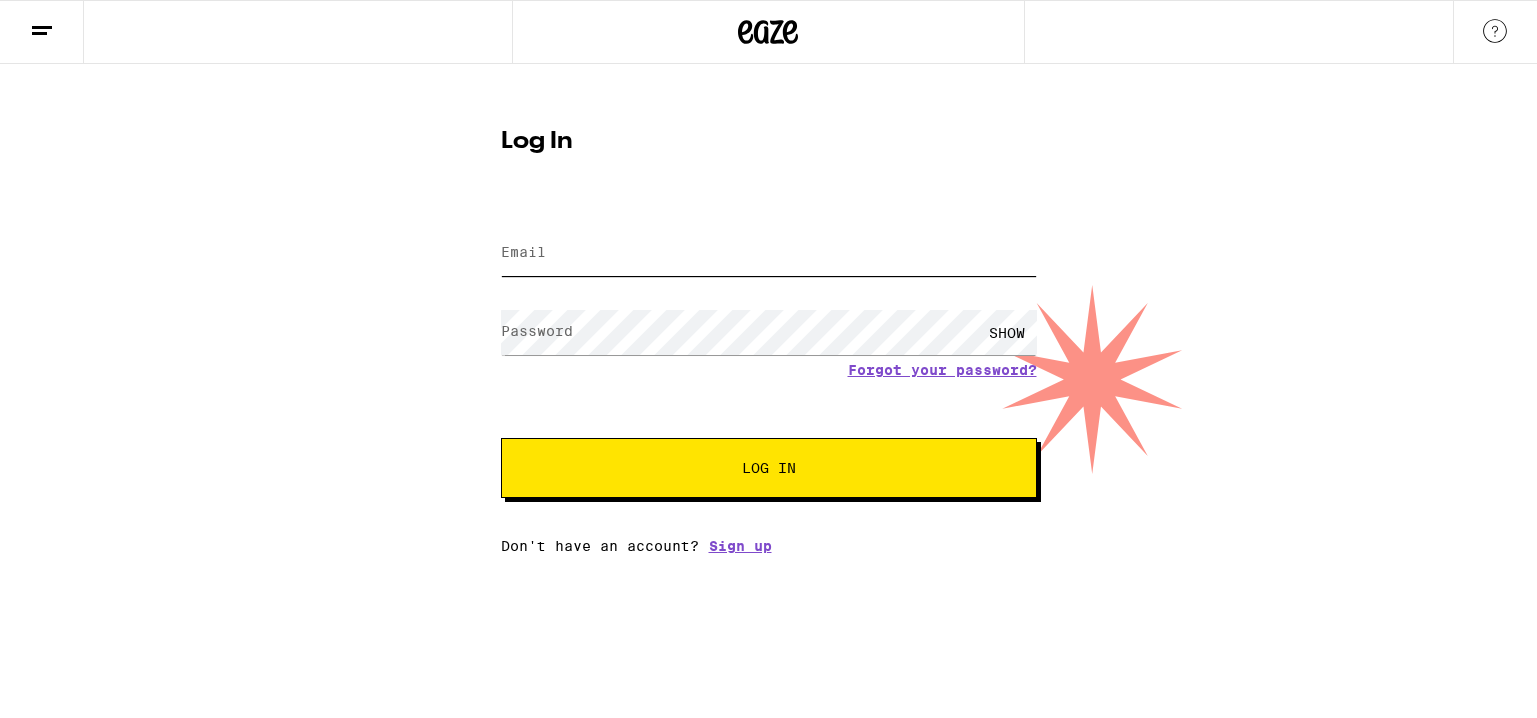 drag, startPoint x: 660, startPoint y: 235, endPoint x: 661, endPoint y: 249, distance: 14.035668 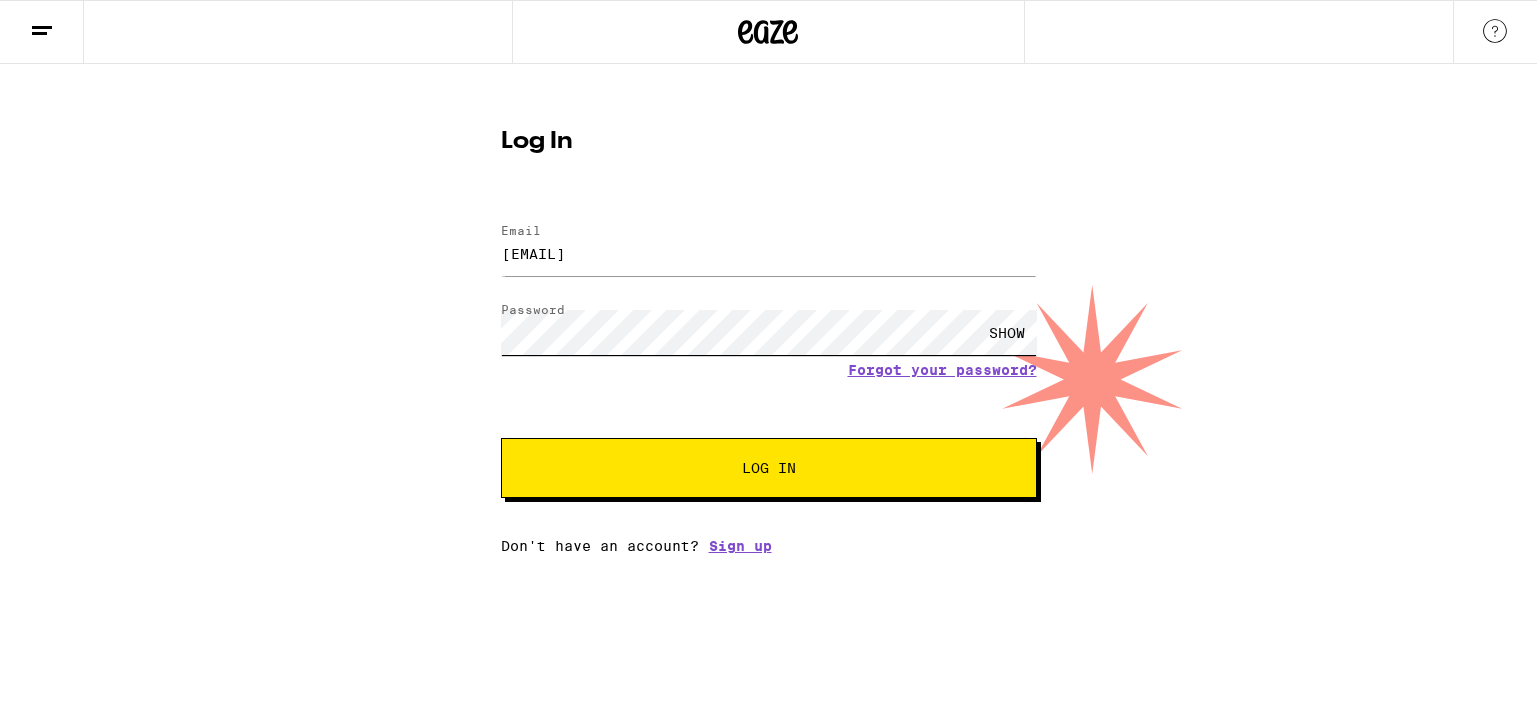 click on "Log In" at bounding box center [769, 468] 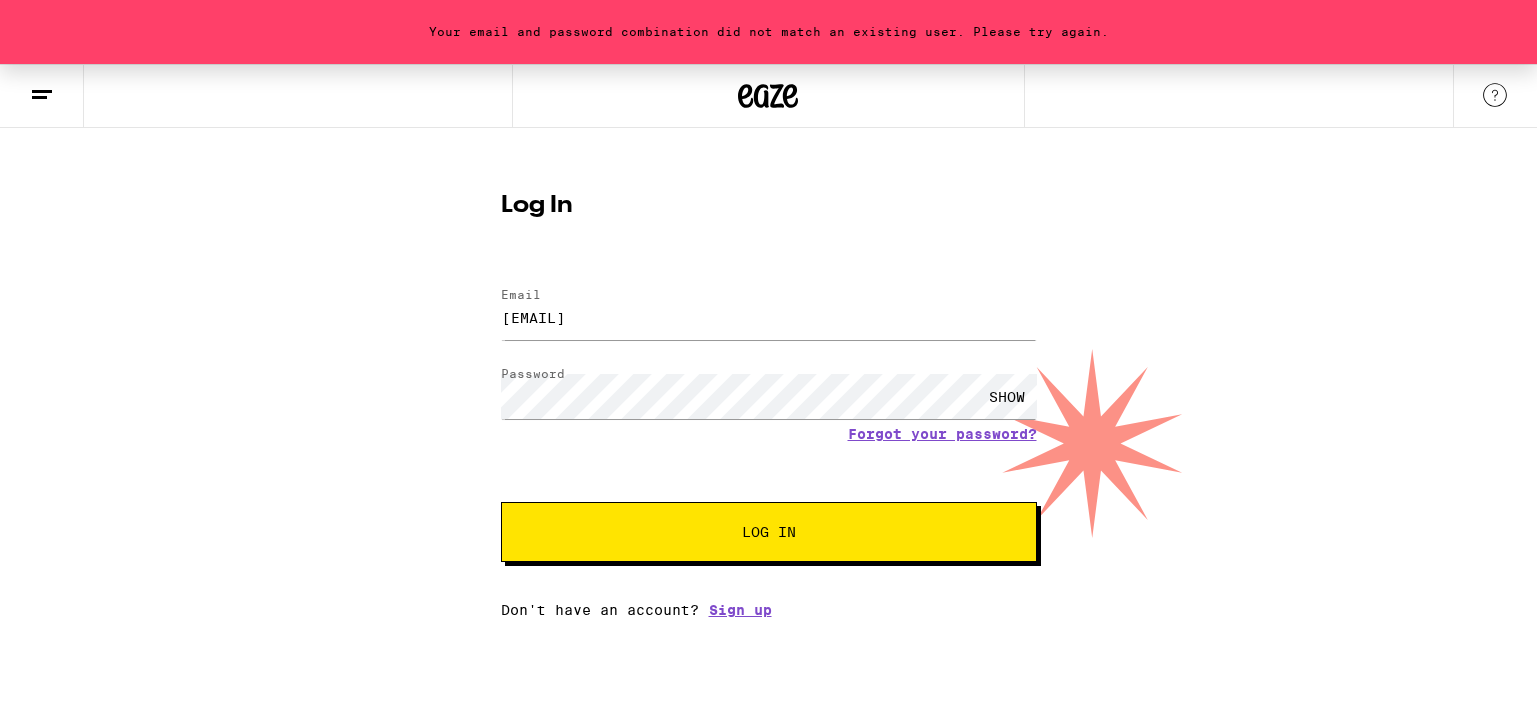 click on "Log In" at bounding box center (769, 532) 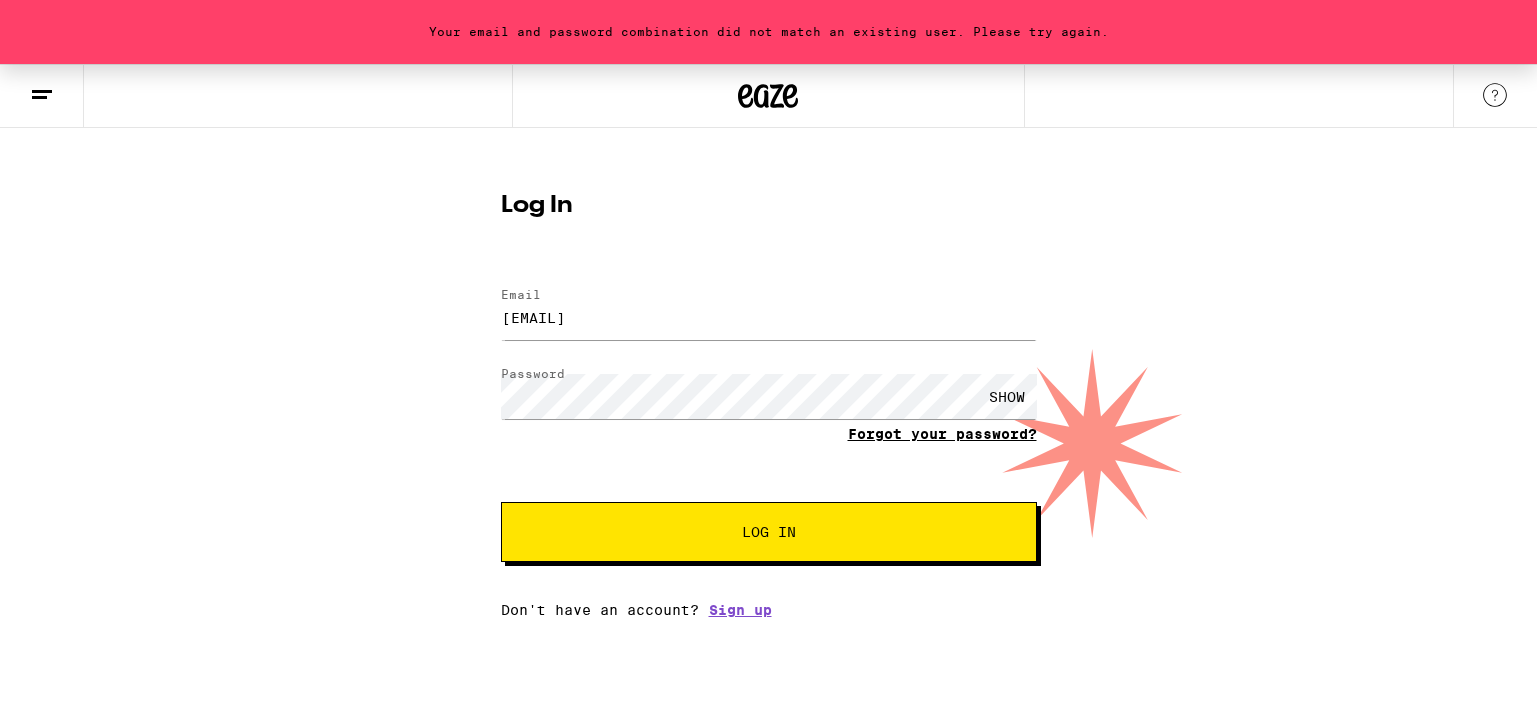 click on "Forgot your password?" at bounding box center (942, 434) 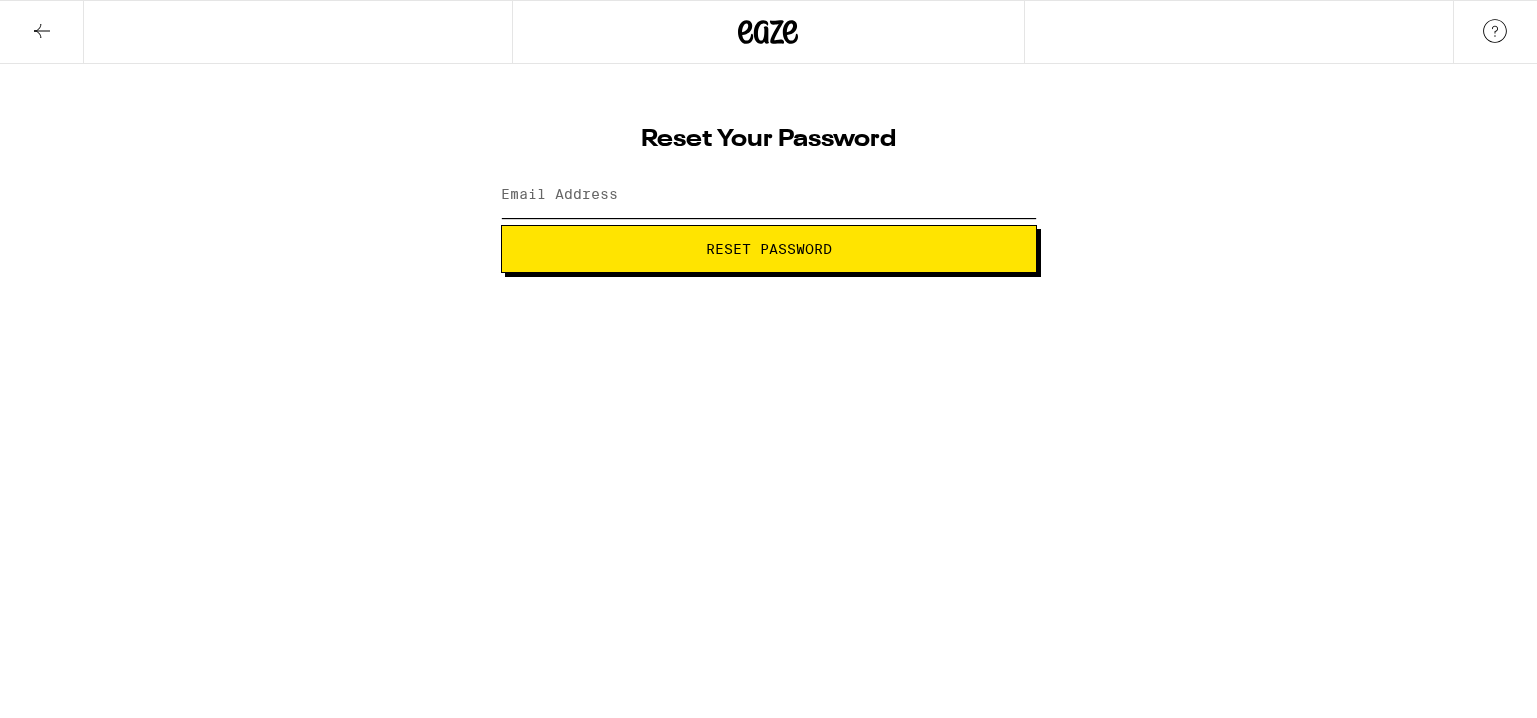 click on "Email Address" at bounding box center (769, 195) 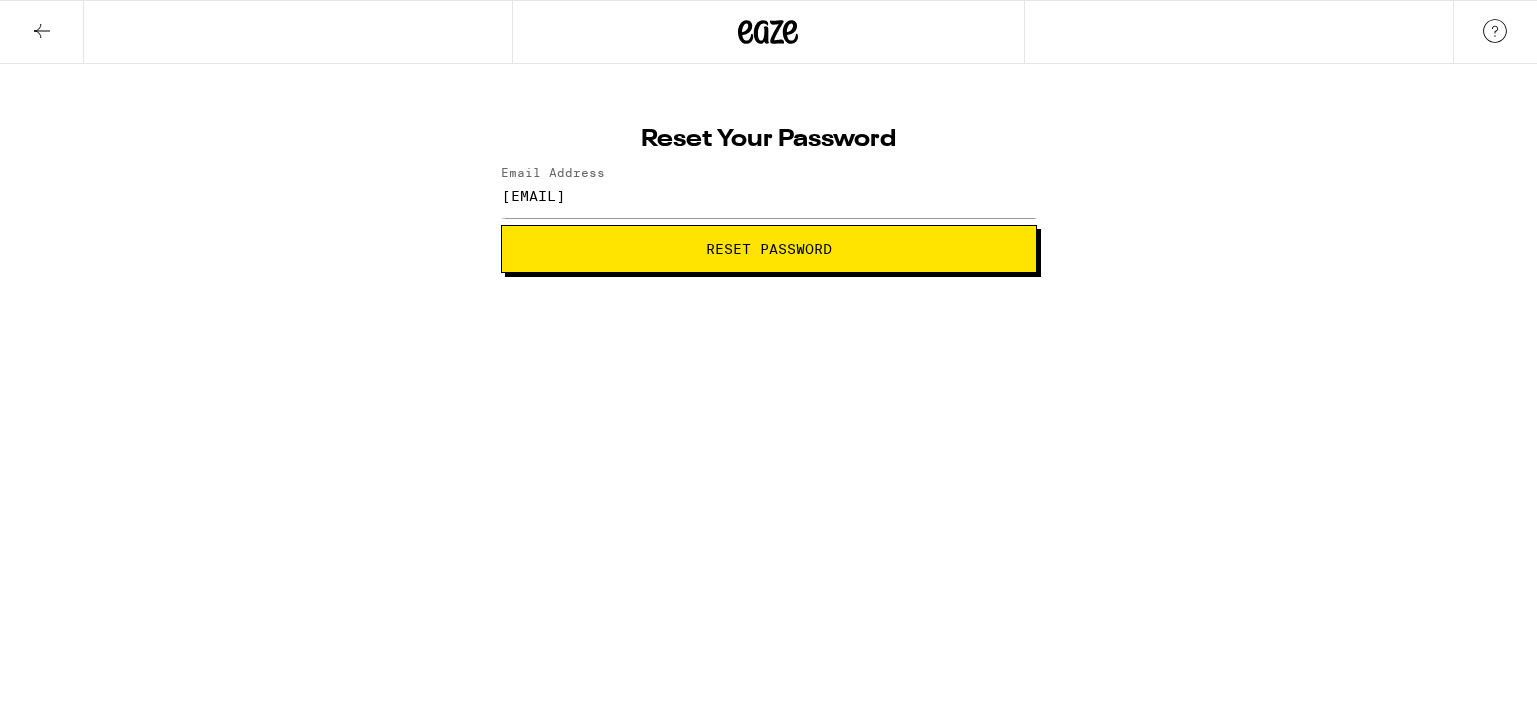 click on "Reset Password" at bounding box center (769, 249) 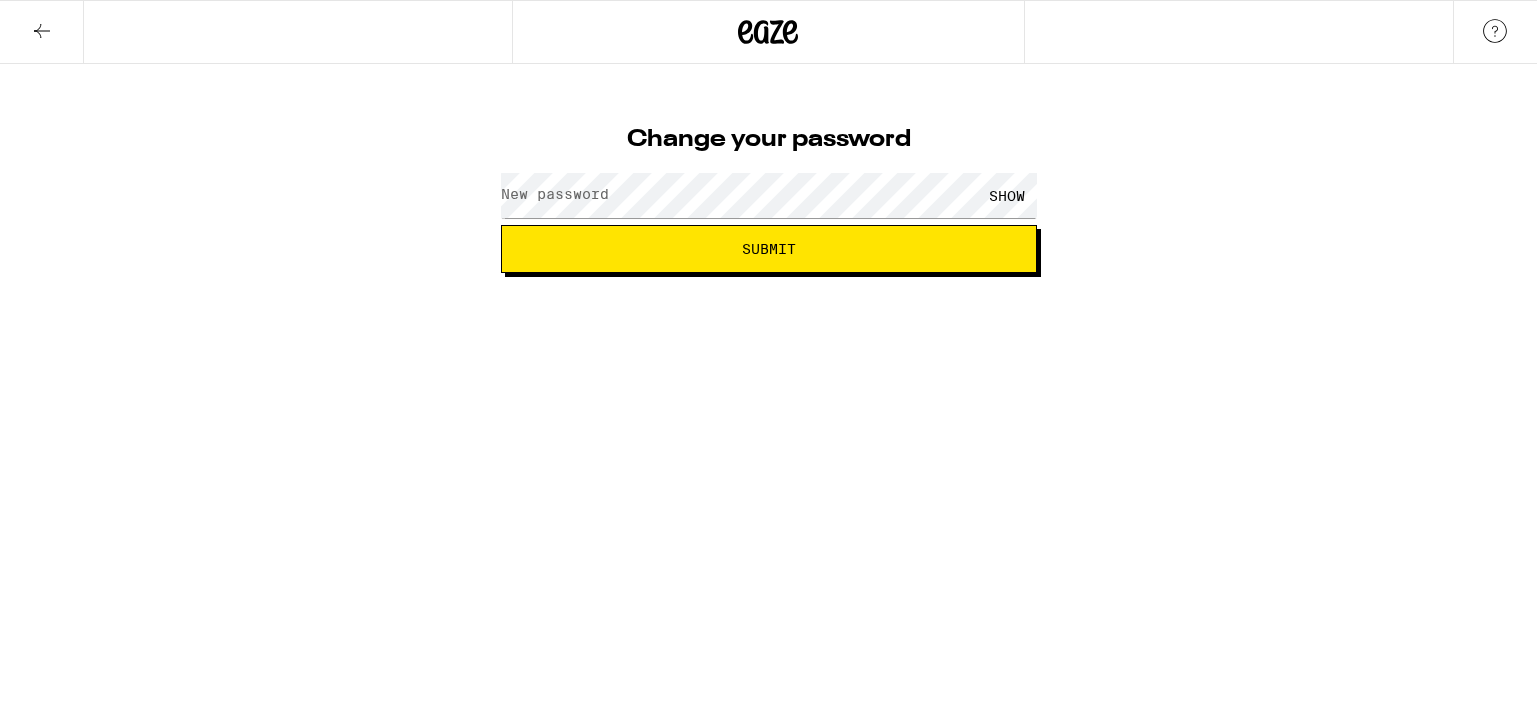 scroll, scrollTop: 0, scrollLeft: 0, axis: both 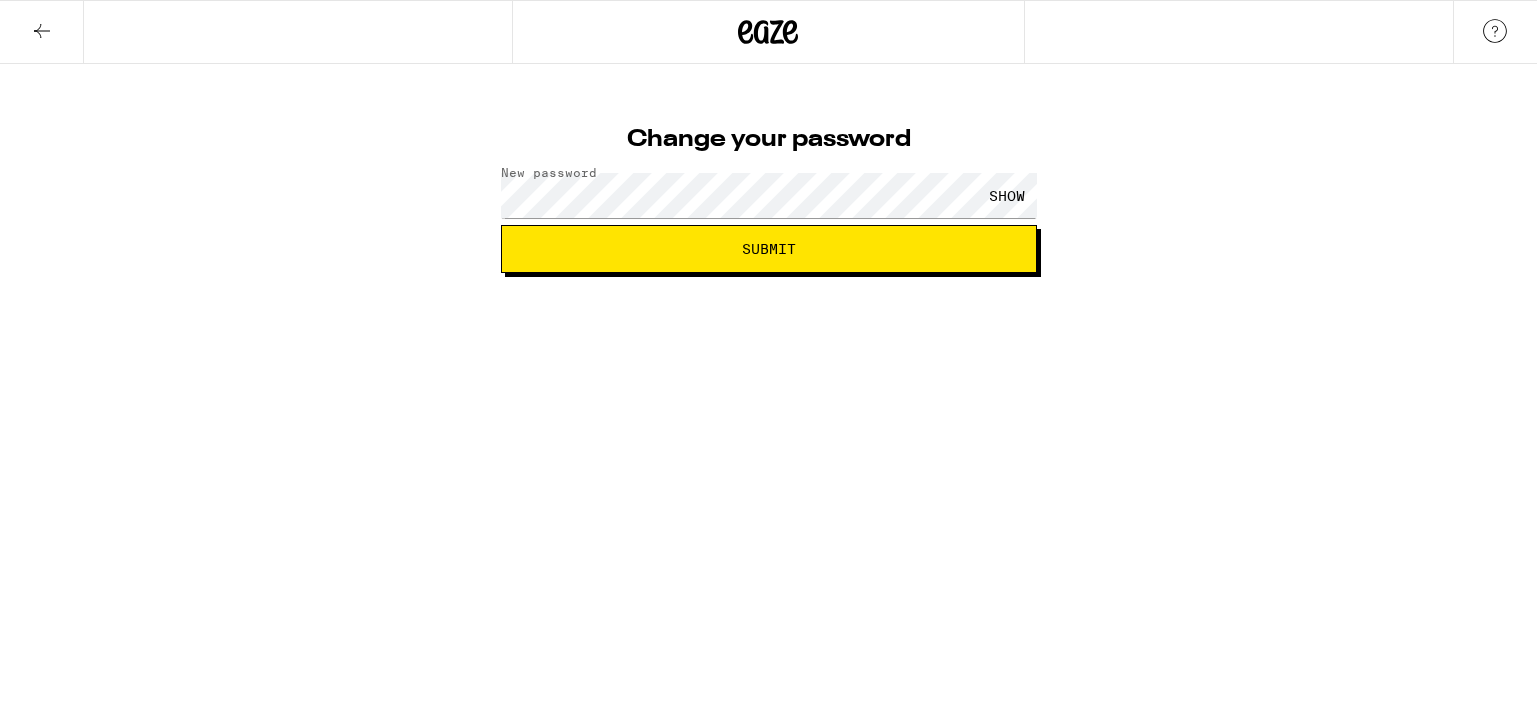 click on "Submit" at bounding box center (769, 249) 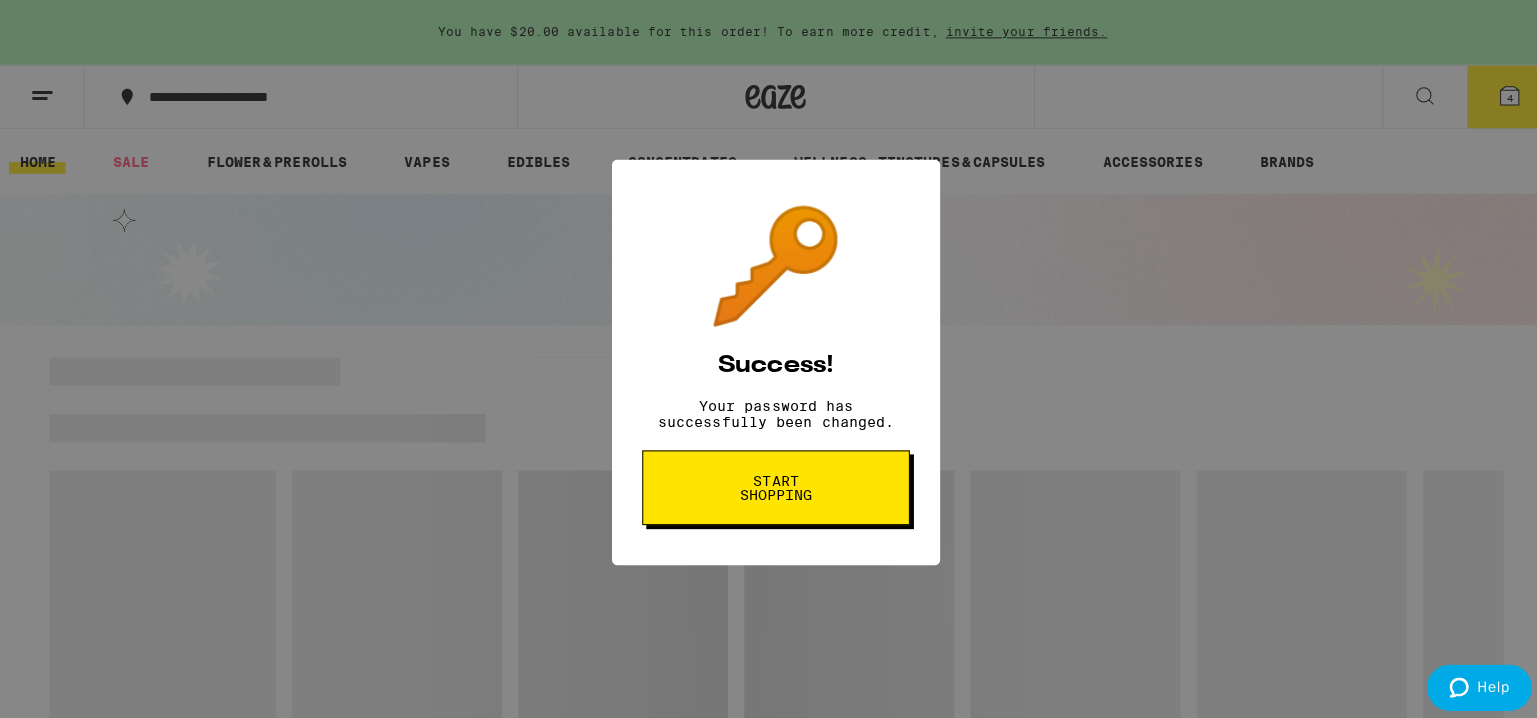 scroll, scrollTop: 0, scrollLeft: 0, axis: both 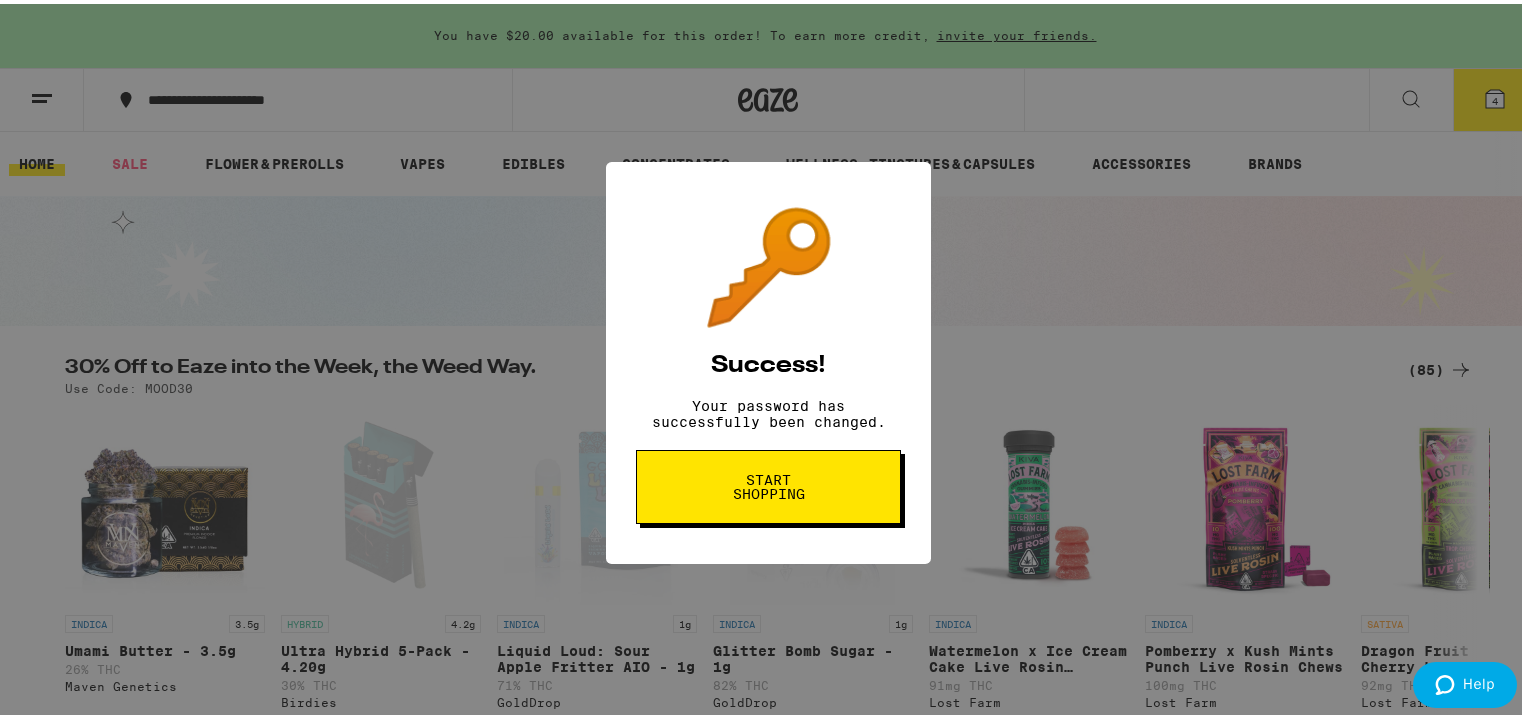 click on "🔑 Success! Your password has successfully been changed. Start shopping" at bounding box center (768, 359) 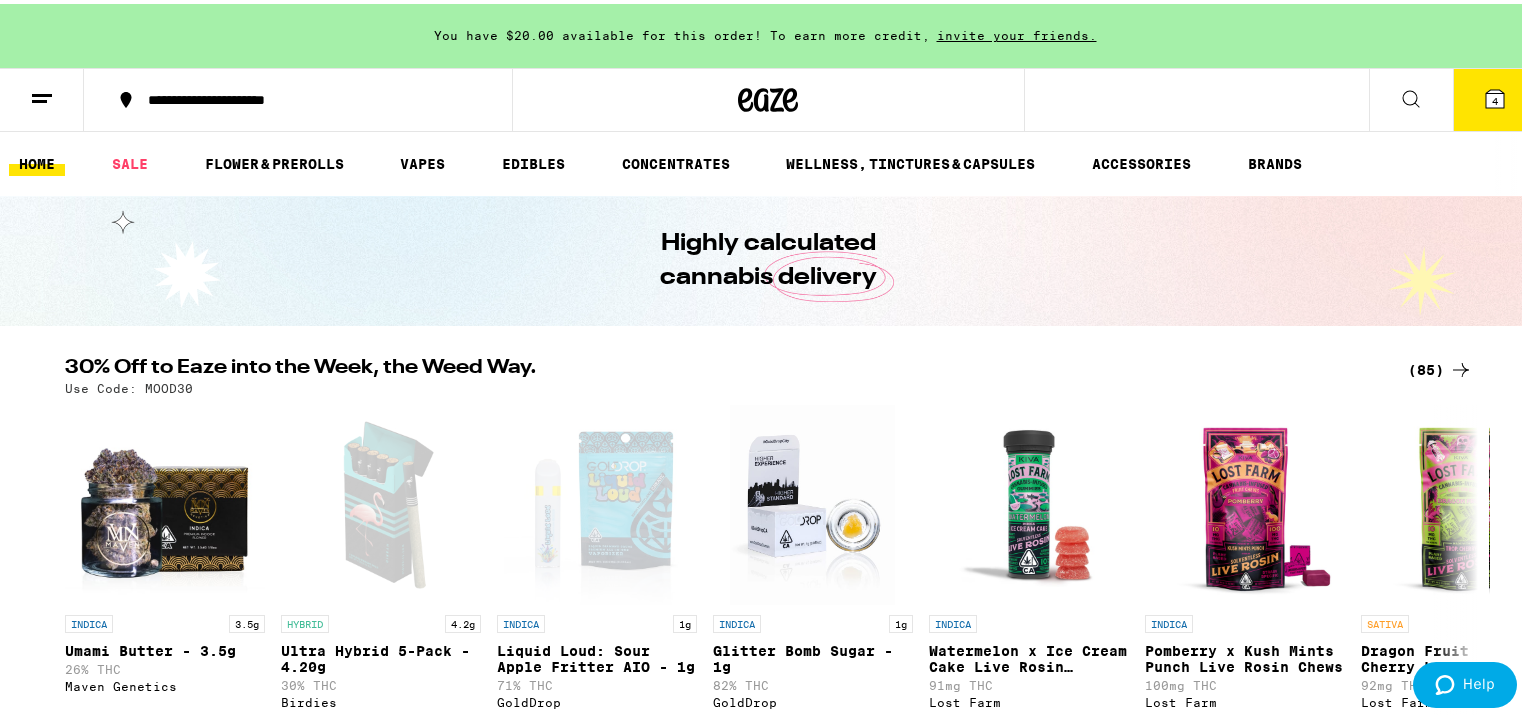 click 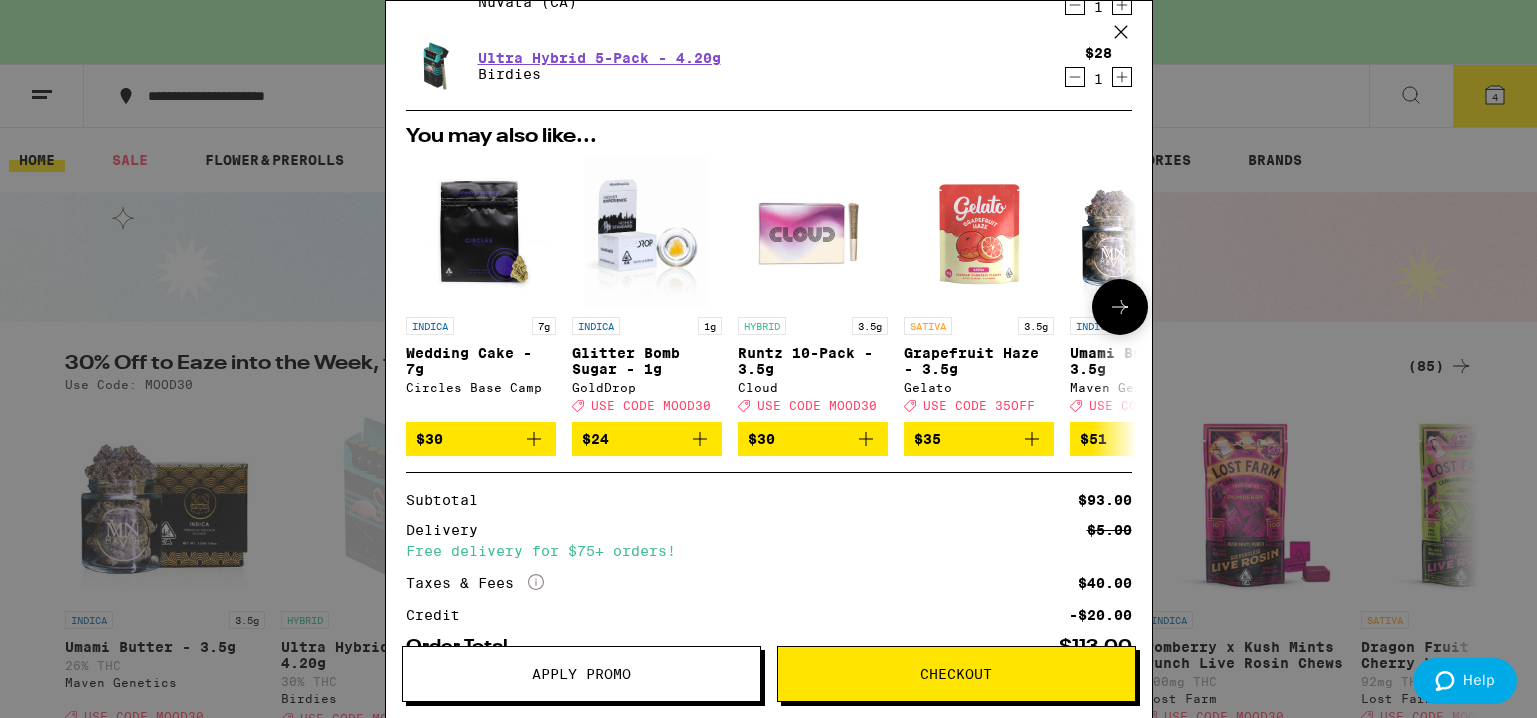 scroll, scrollTop: 0, scrollLeft: 0, axis: both 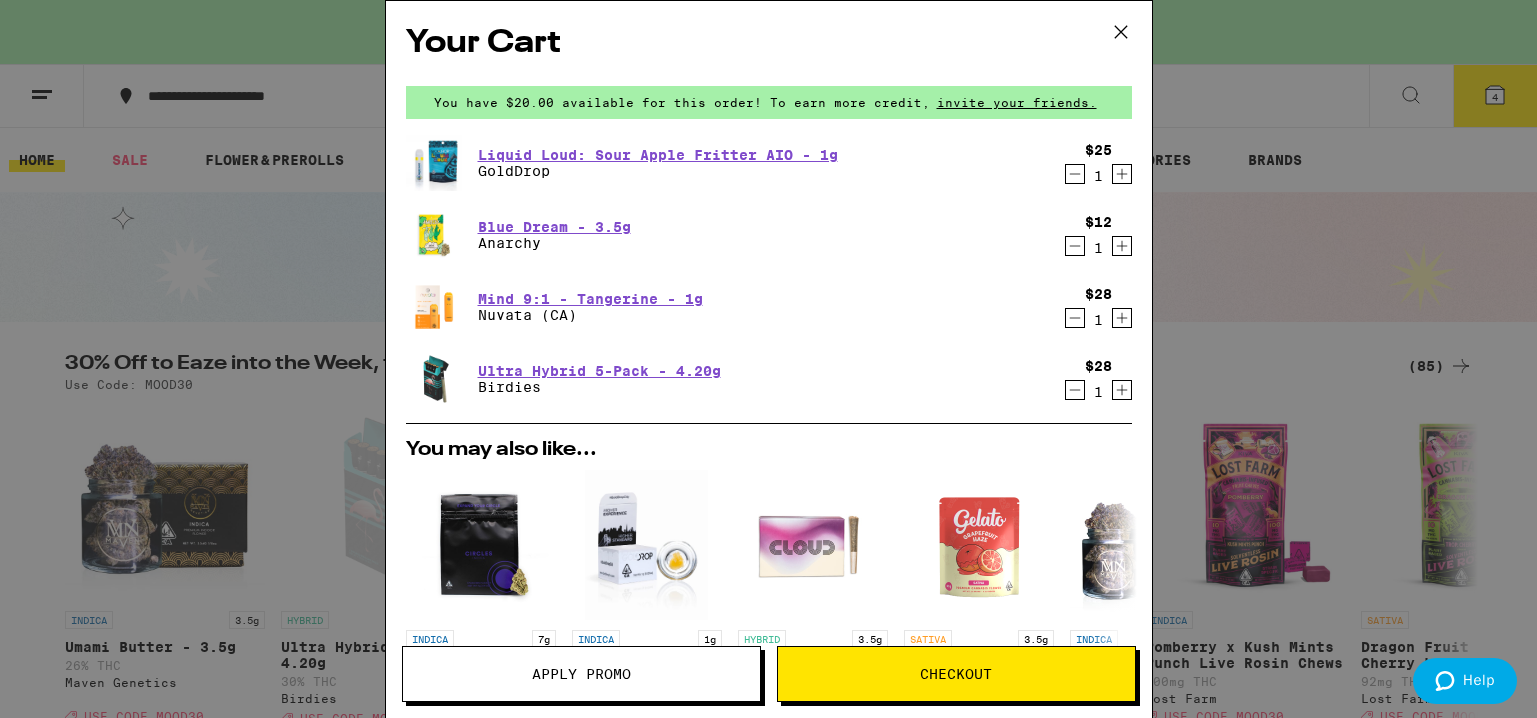 click 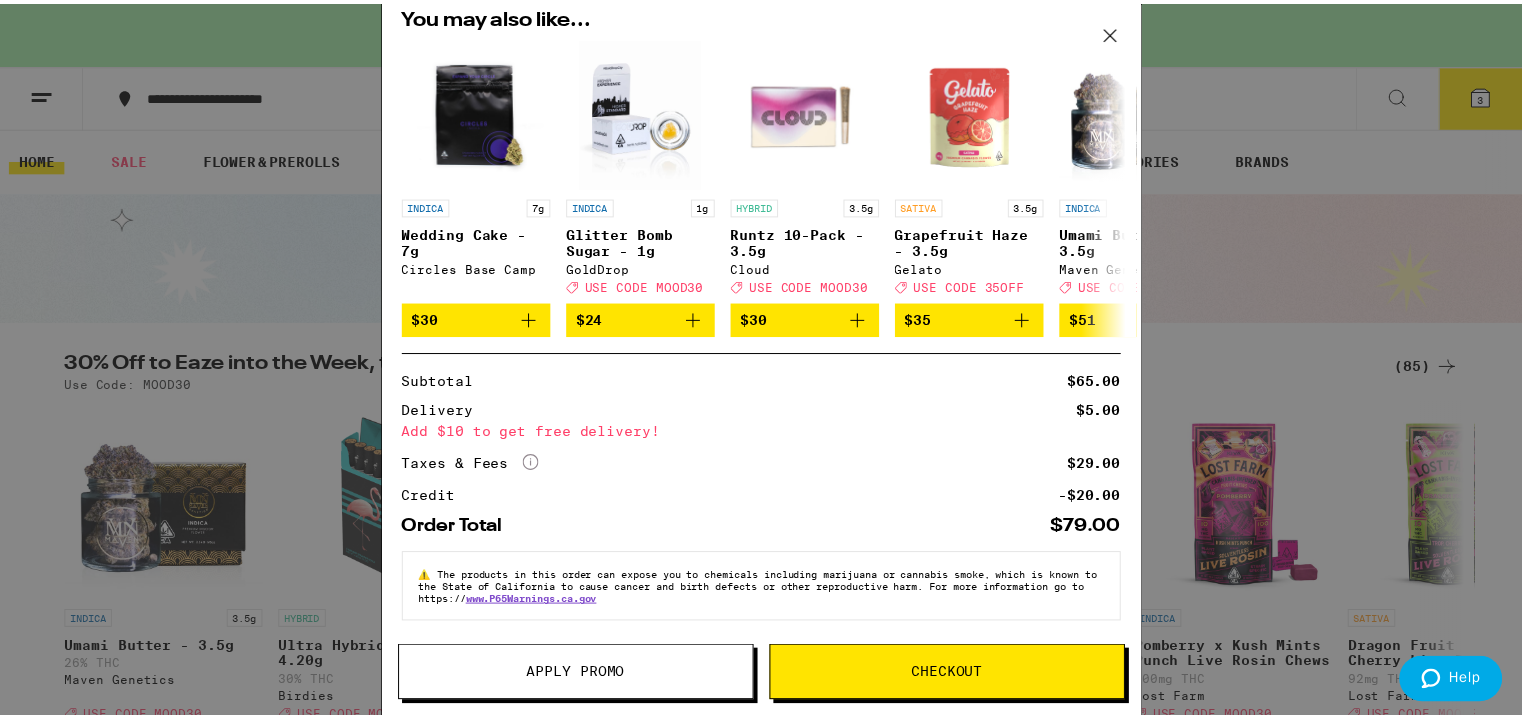 scroll, scrollTop: 376, scrollLeft: 0, axis: vertical 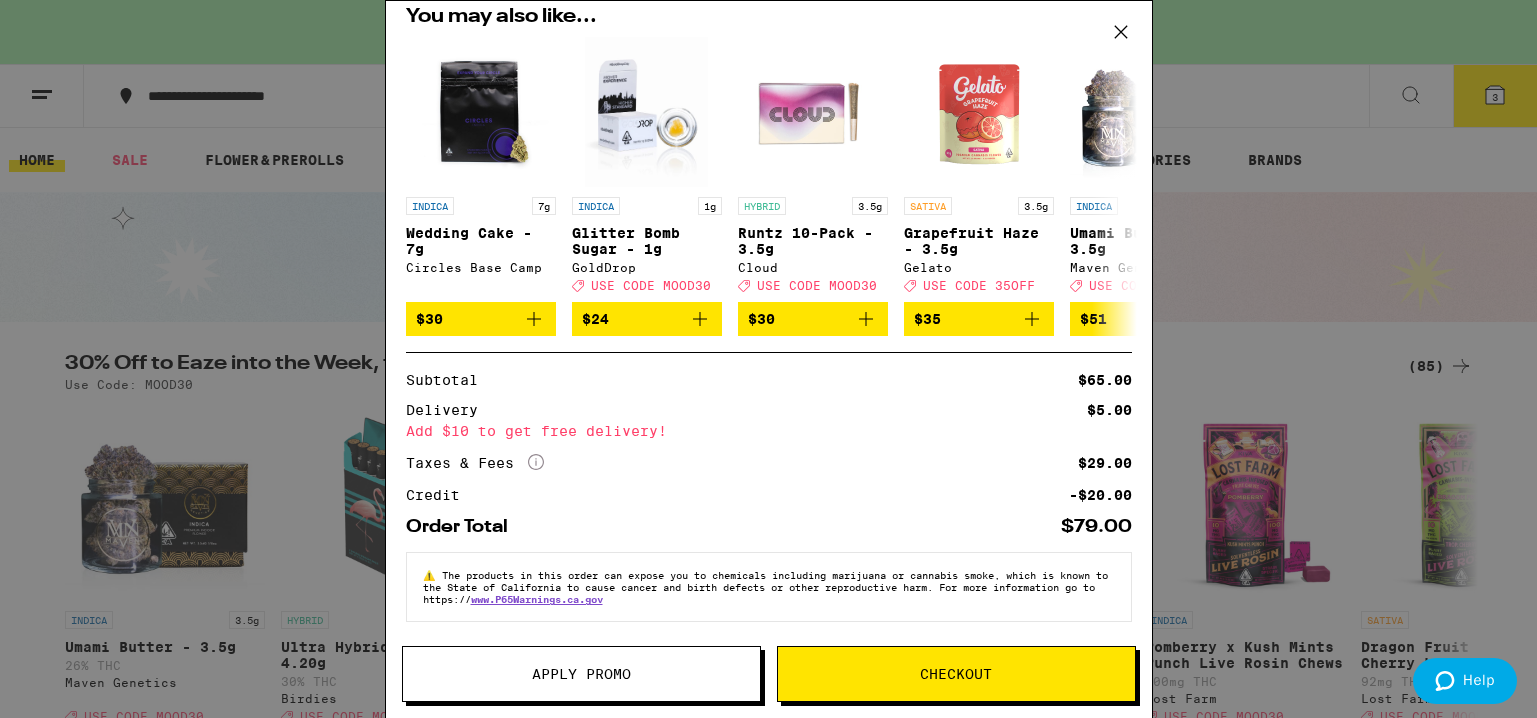 click on "Your Cart You have $20.00 available for this order! To earn more credit, invite your friends. Liquid Loud: Sour Apple Fritter AIO - 1g GoldDrop $25 1 Blue Dream - 3.5g Anarchy $12 1 Mind 9:1 - Tangerine - 1g Nuvata ([STATE]) $28 1 You may also like... INDICA 7g Wedding Cake - 7g Circles Base Camp $30 INDICA 1g Glitter Bomb Sugar - 1g GoldDrop Deal Created with Sketch. USE CODE MOOD30 $24 HYBRID 3.5g Runtz 10-Pack - 3.5g Cloud Deal Created with Sketch. USE CODE MOOD30 $30 SATIVA 3.5g Grapefruit Haze - 3.5g Gelato Deal Created with Sketch. USE CODE 35OFF $35 INDICA 3.5g Umami Butter - 3.5g Maven Genetics Deal Created with Sketch. USE CODE MOOD30 $51 SATIVA 3.5g Sour Sangria - 3.5g Maven Genetics Deal Created with Sketch. USE CODE MOOD30 $51 HYBRID 3.5g FKAFL - 3.5g Maven Genetics Deal Created with Sketch. USE CODE MOOD30 $51 INDICA 3.5g Banana OG - 3.5g Anarchy $12 INDICA 3.5g Modified Grapes - 3.5g Anarchy Deal Created with Sketch. USE CODE 35OFF $12 INDICA 3.5g Permanent Marker - 3.5g Anarchy $12 Subtotal $65.00" at bounding box center [768, 359] 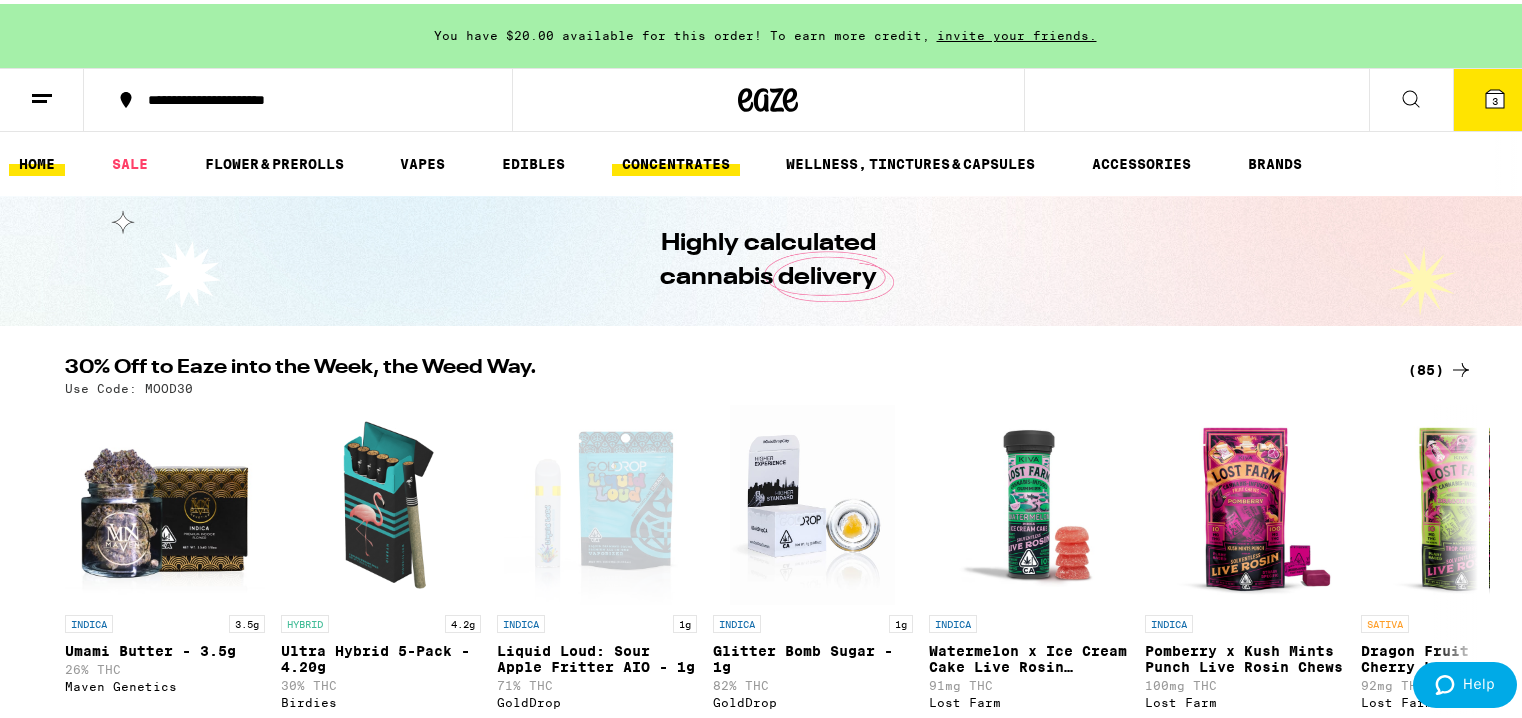 scroll, scrollTop: 0, scrollLeft: 0, axis: both 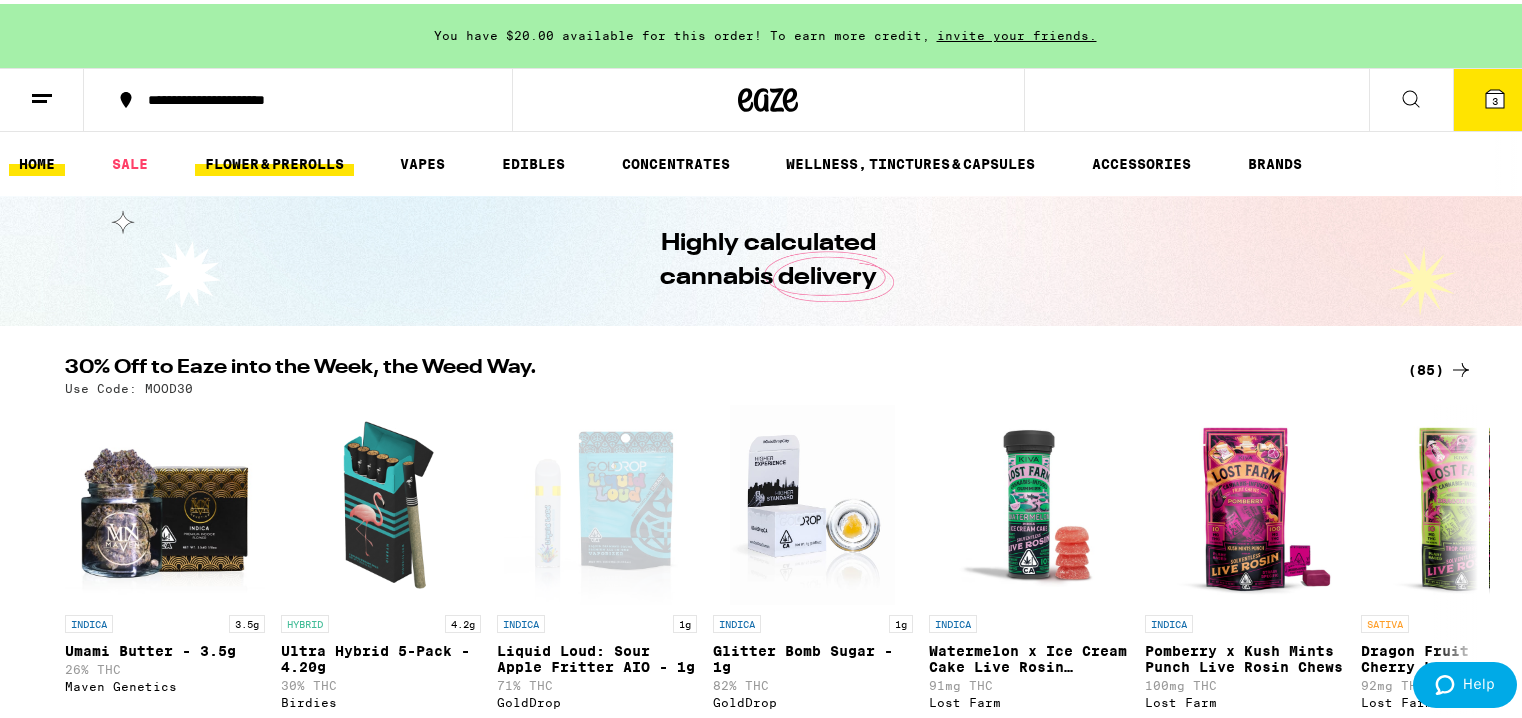 click on "FLOWER & PREROLLS" at bounding box center (274, 160) 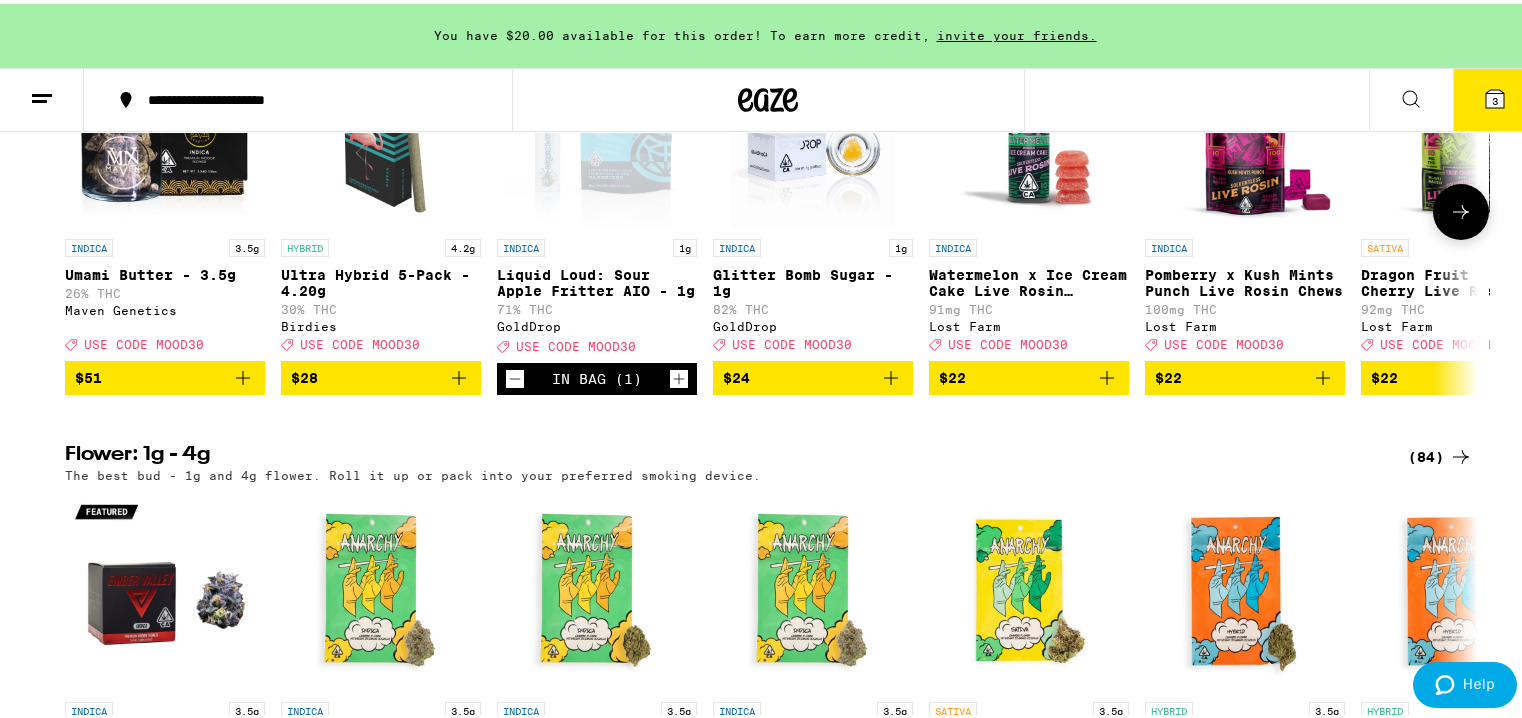 scroll, scrollTop: 400, scrollLeft: 0, axis: vertical 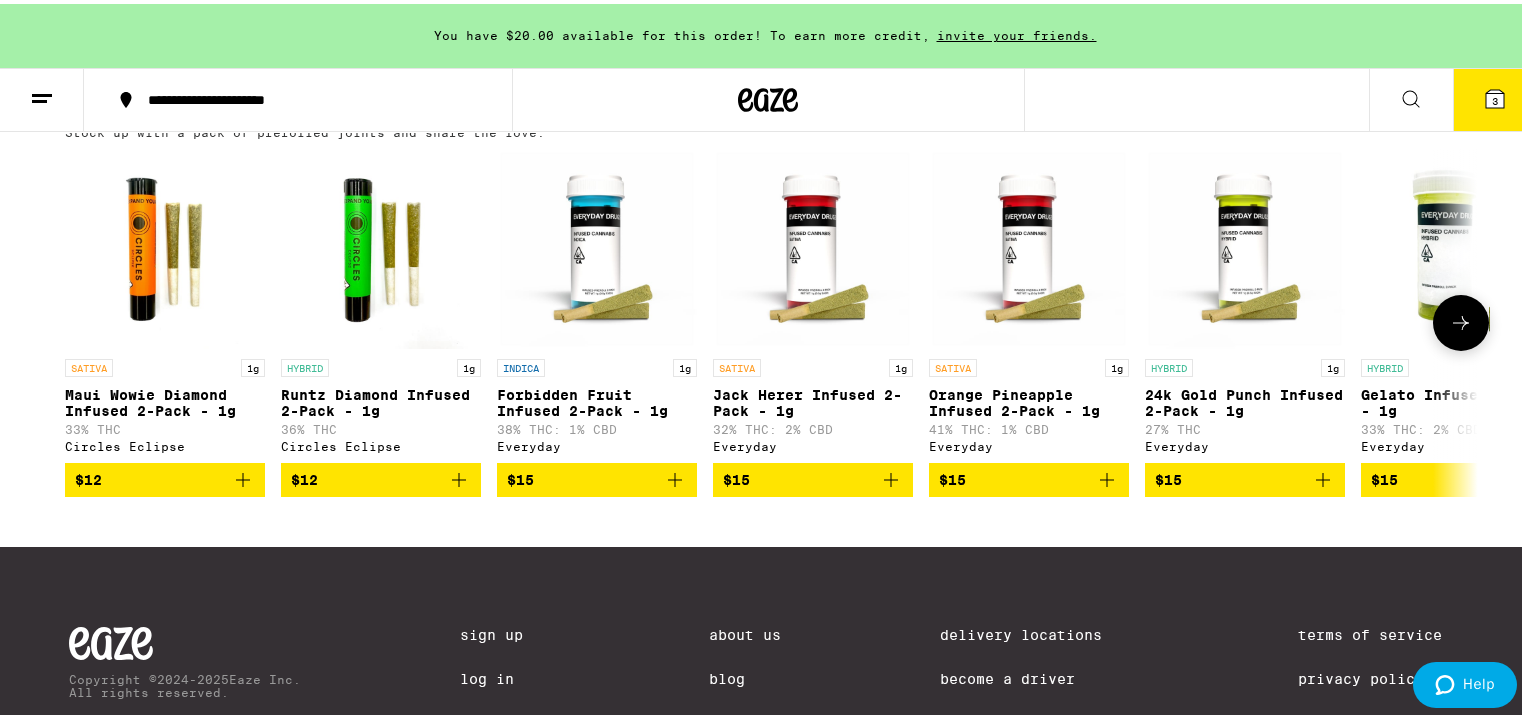 click 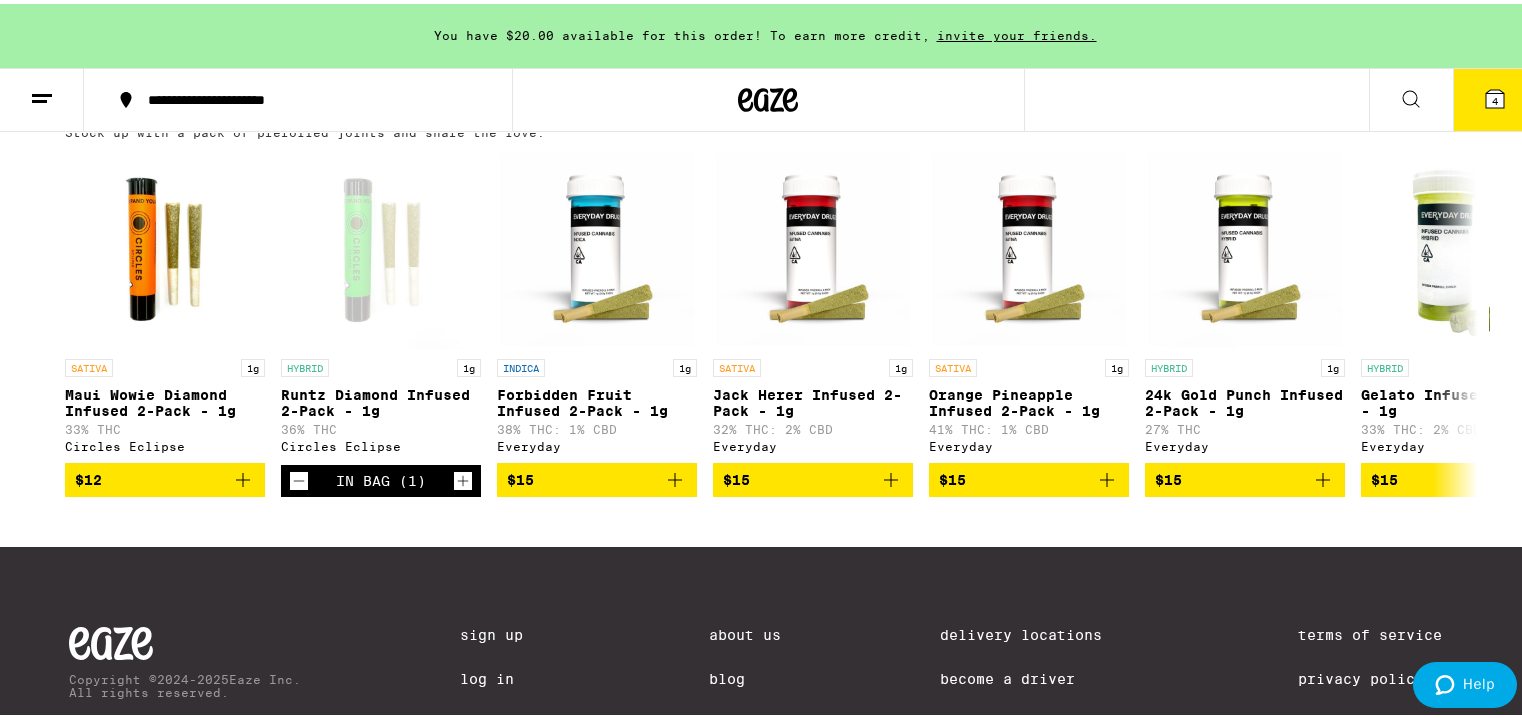 click on "4" at bounding box center [1495, 97] 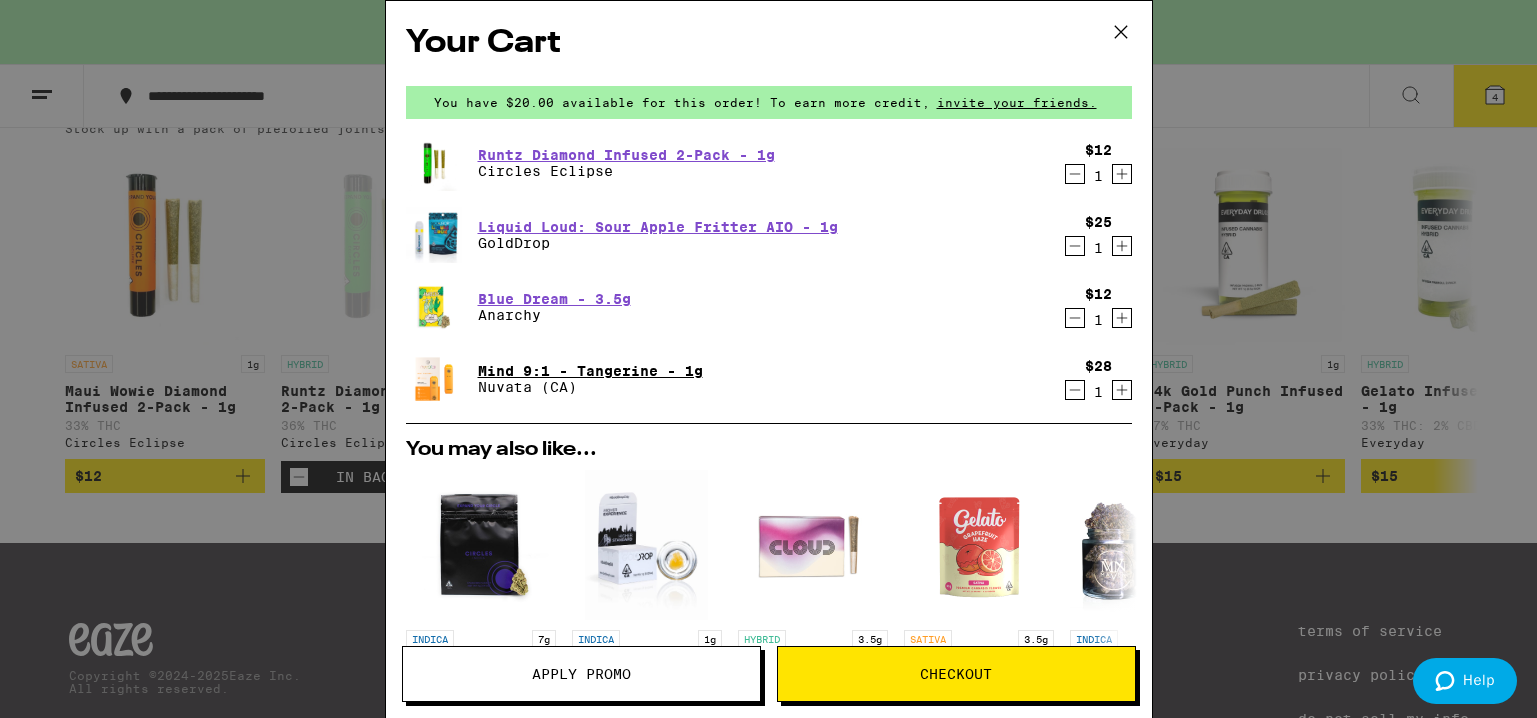 scroll, scrollTop: 448, scrollLeft: 0, axis: vertical 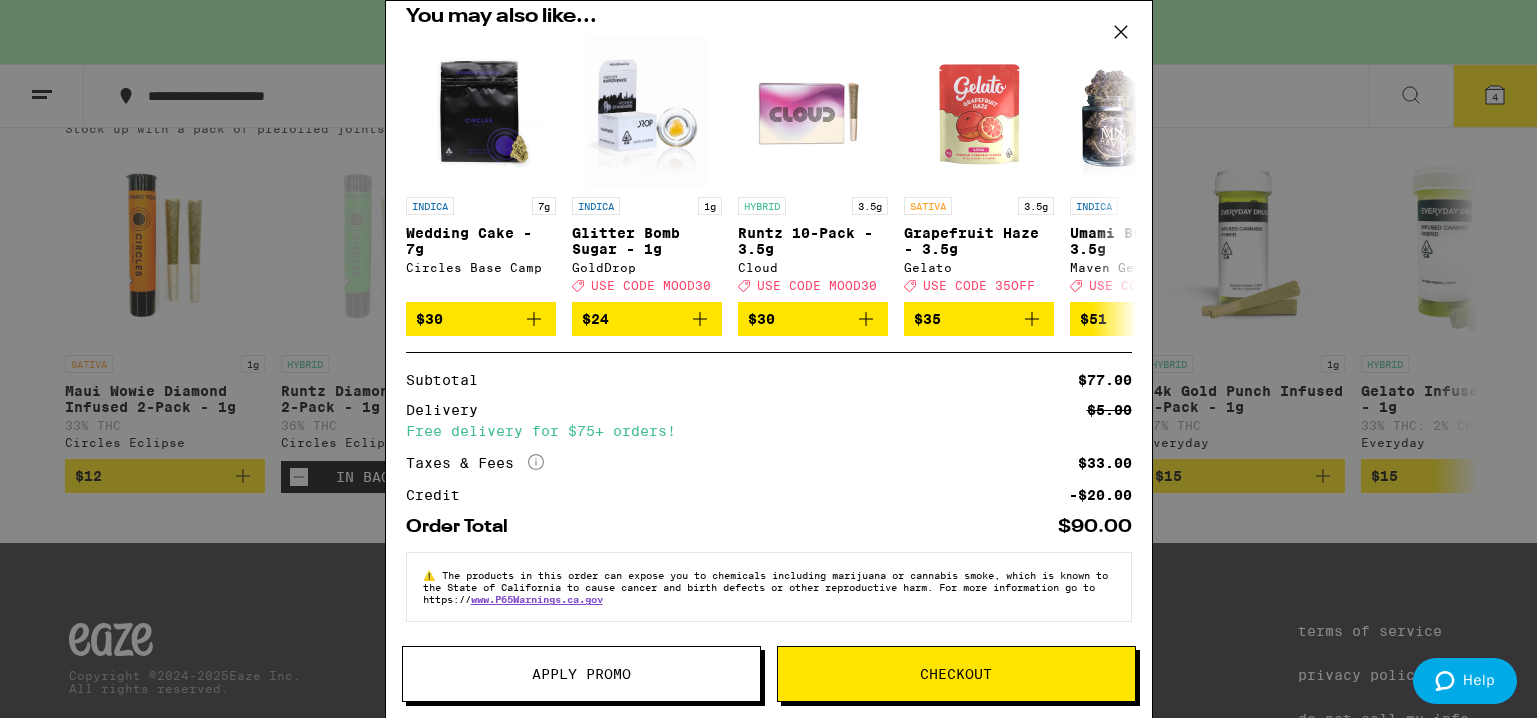 click on "Apply Promo" at bounding box center [581, 674] 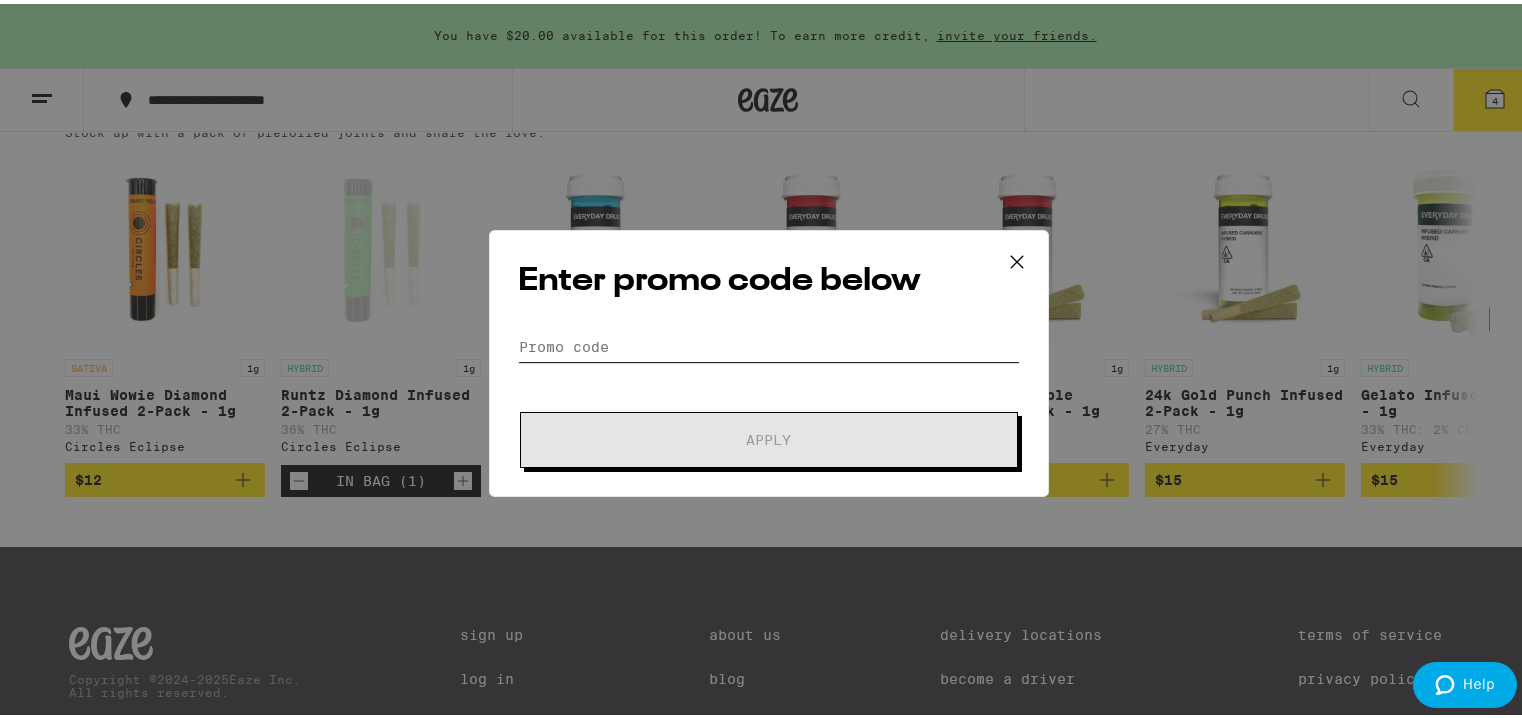 click on "Promo Code" at bounding box center [769, 343] 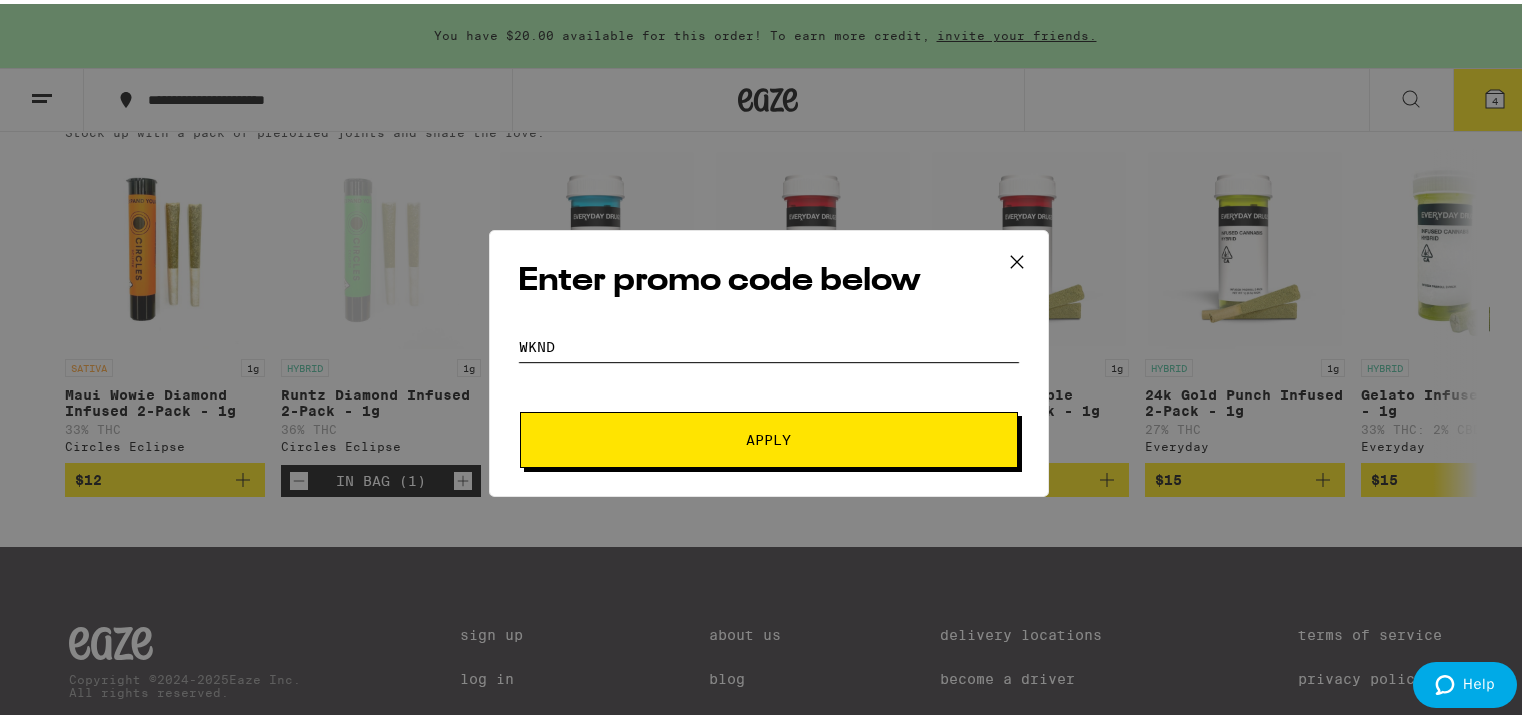 type on "WKND" 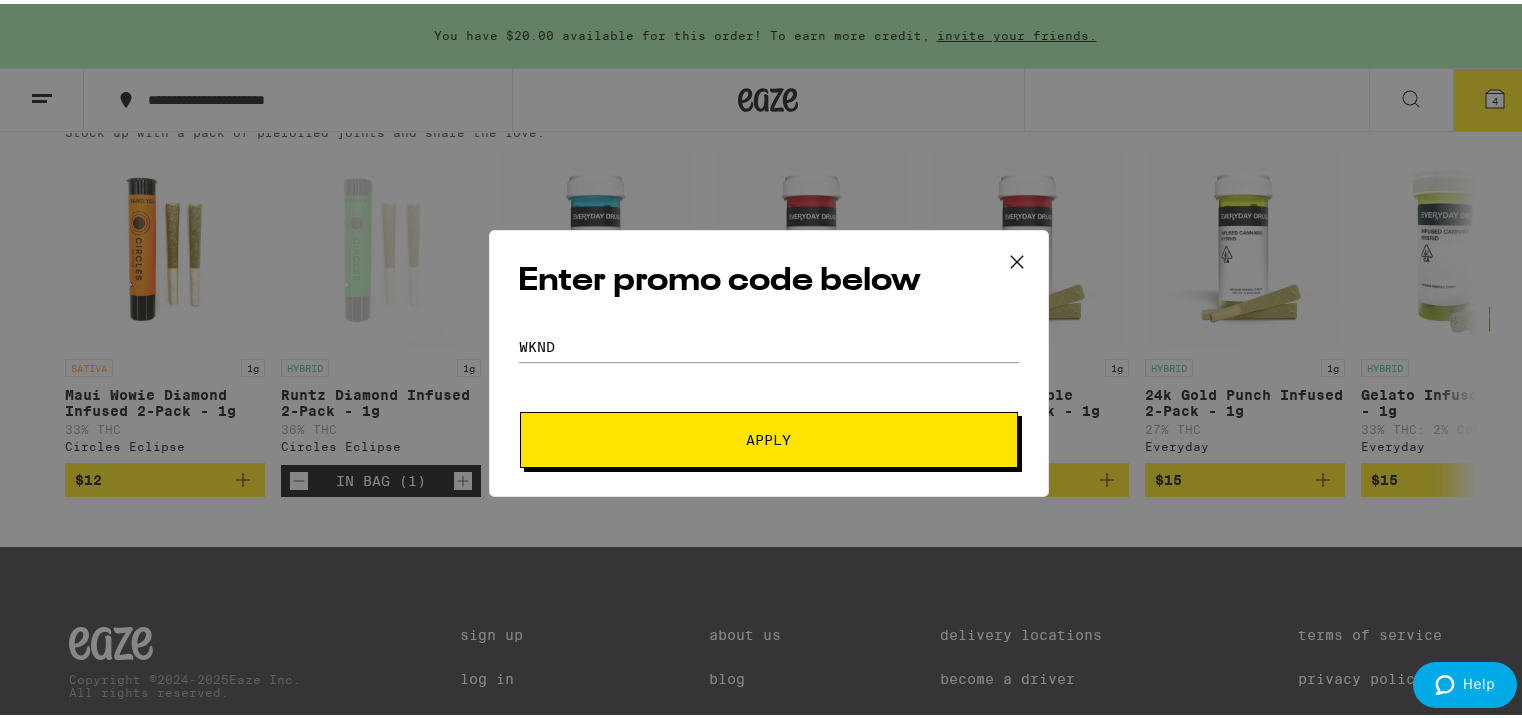 click on "Apply" at bounding box center [769, 436] 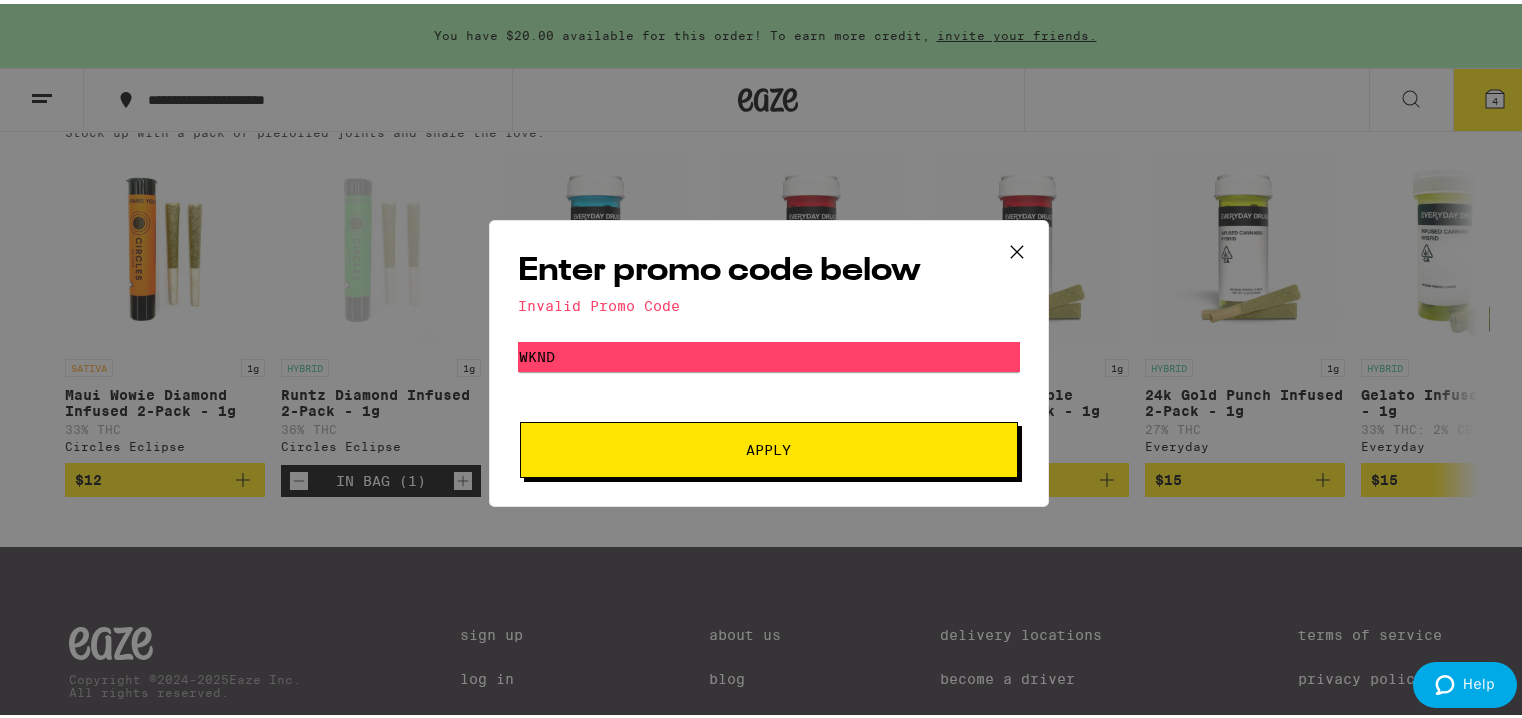 click 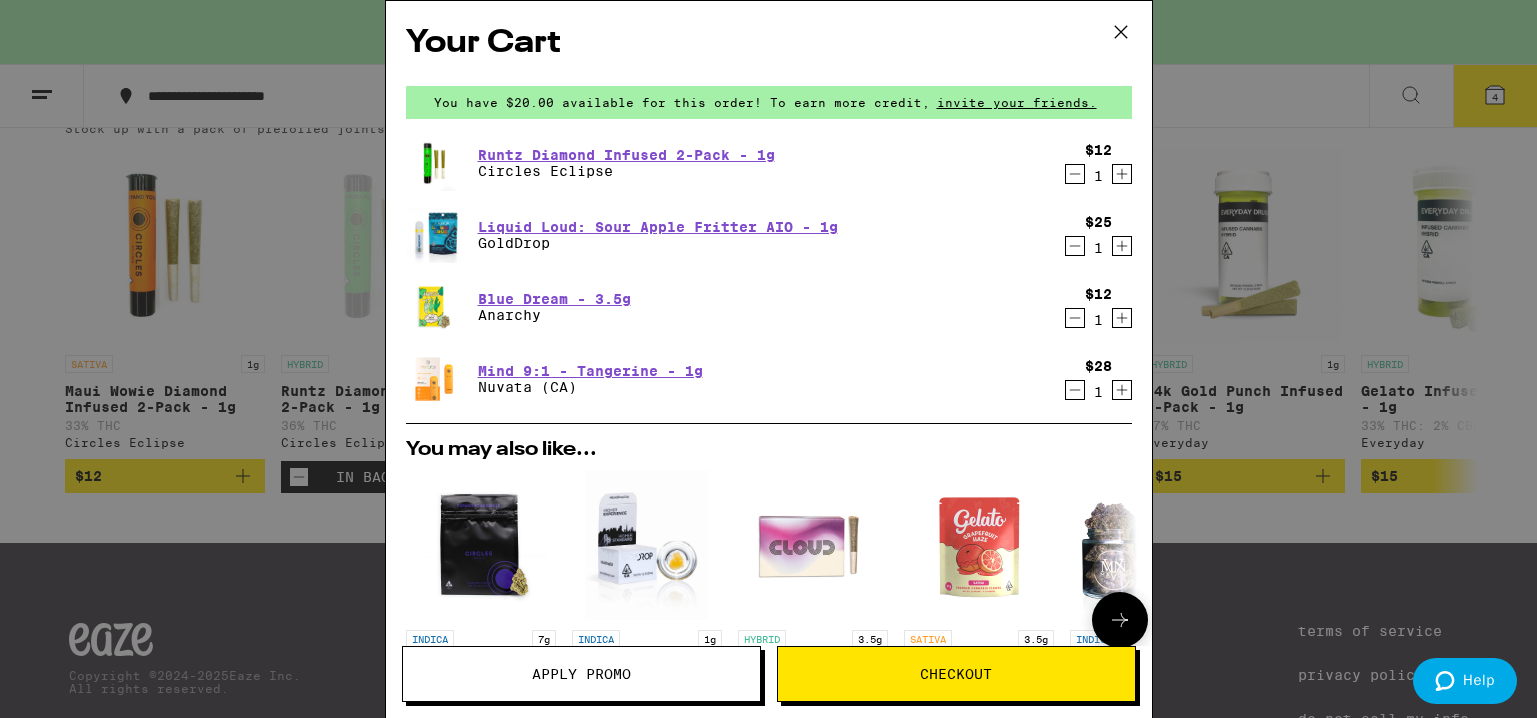 scroll, scrollTop: 100, scrollLeft: 0, axis: vertical 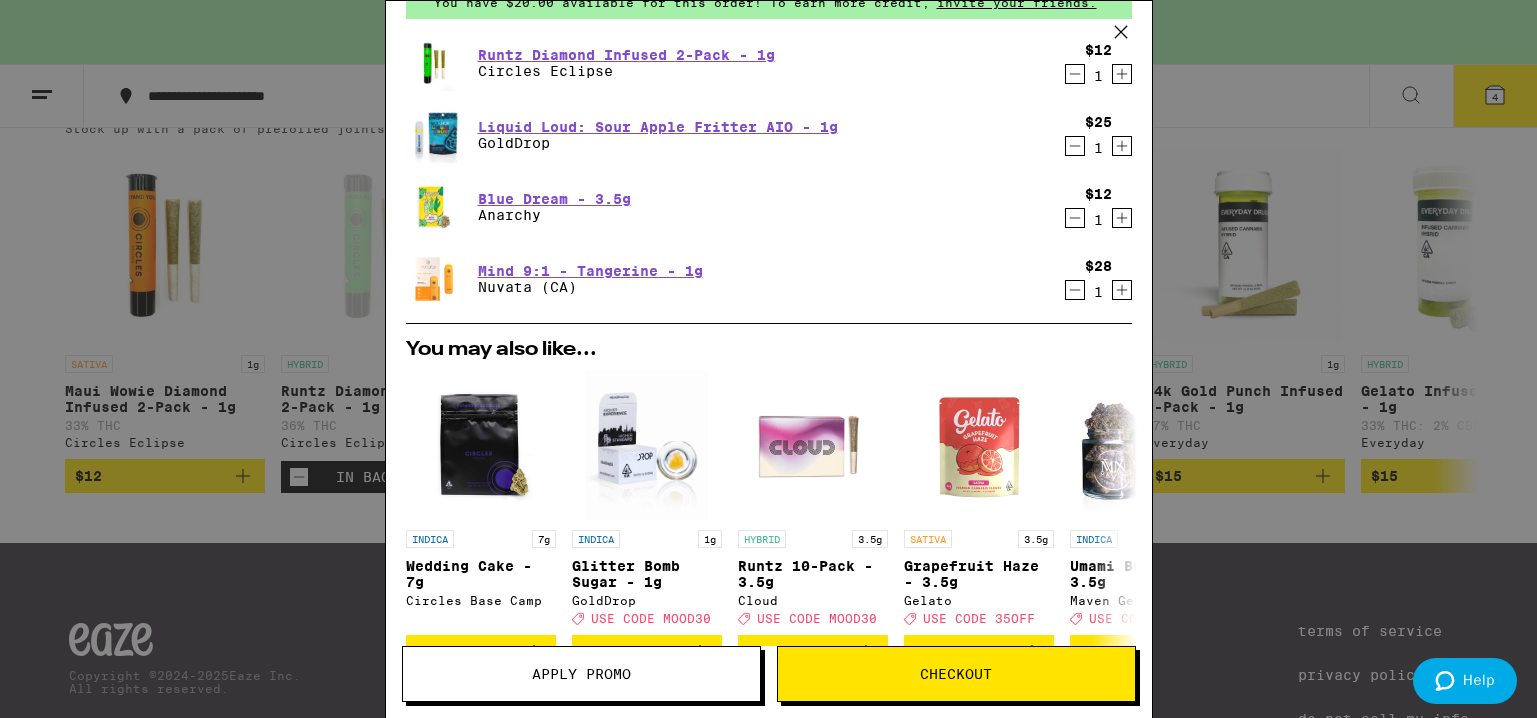 click on "Checkout" at bounding box center [956, 674] 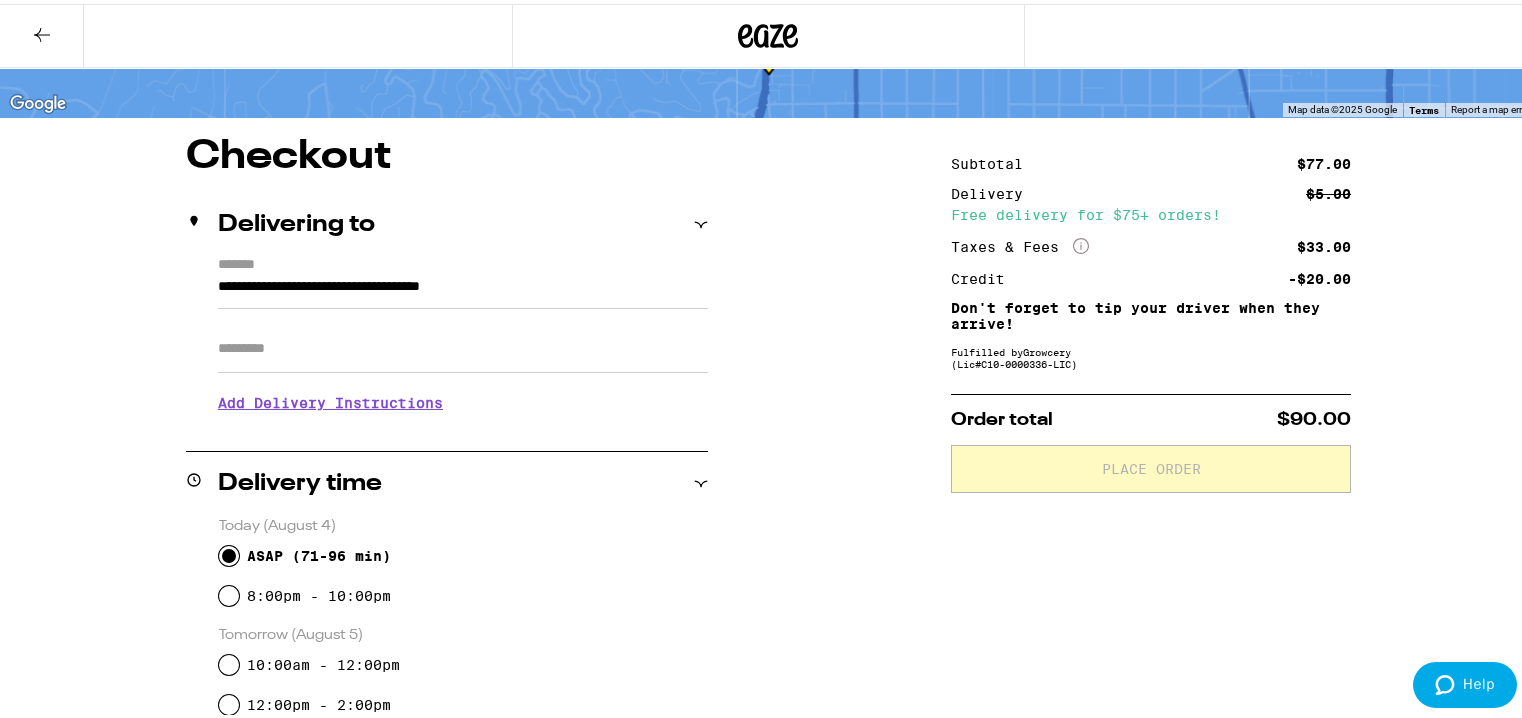 scroll, scrollTop: 100, scrollLeft: 0, axis: vertical 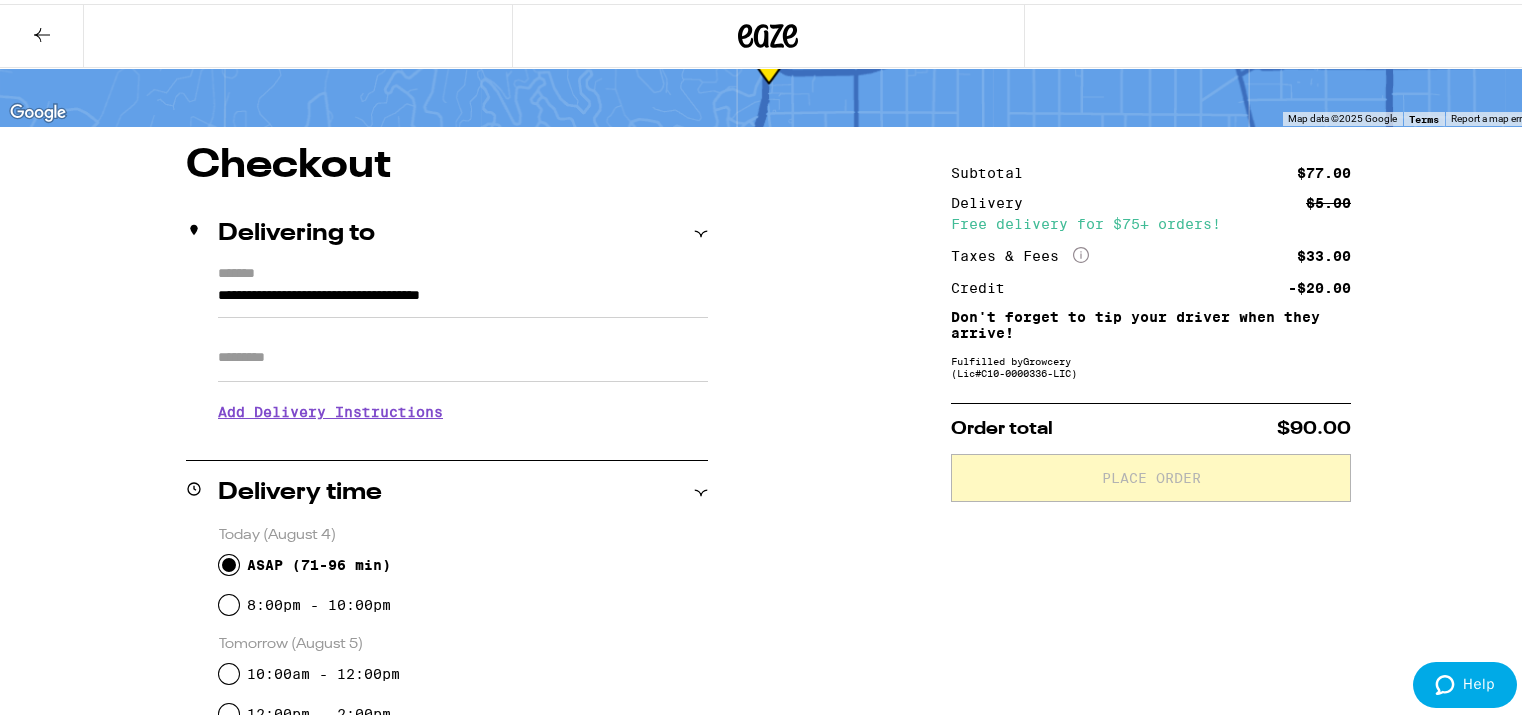 click on "Apt/Suite" at bounding box center [463, 354] 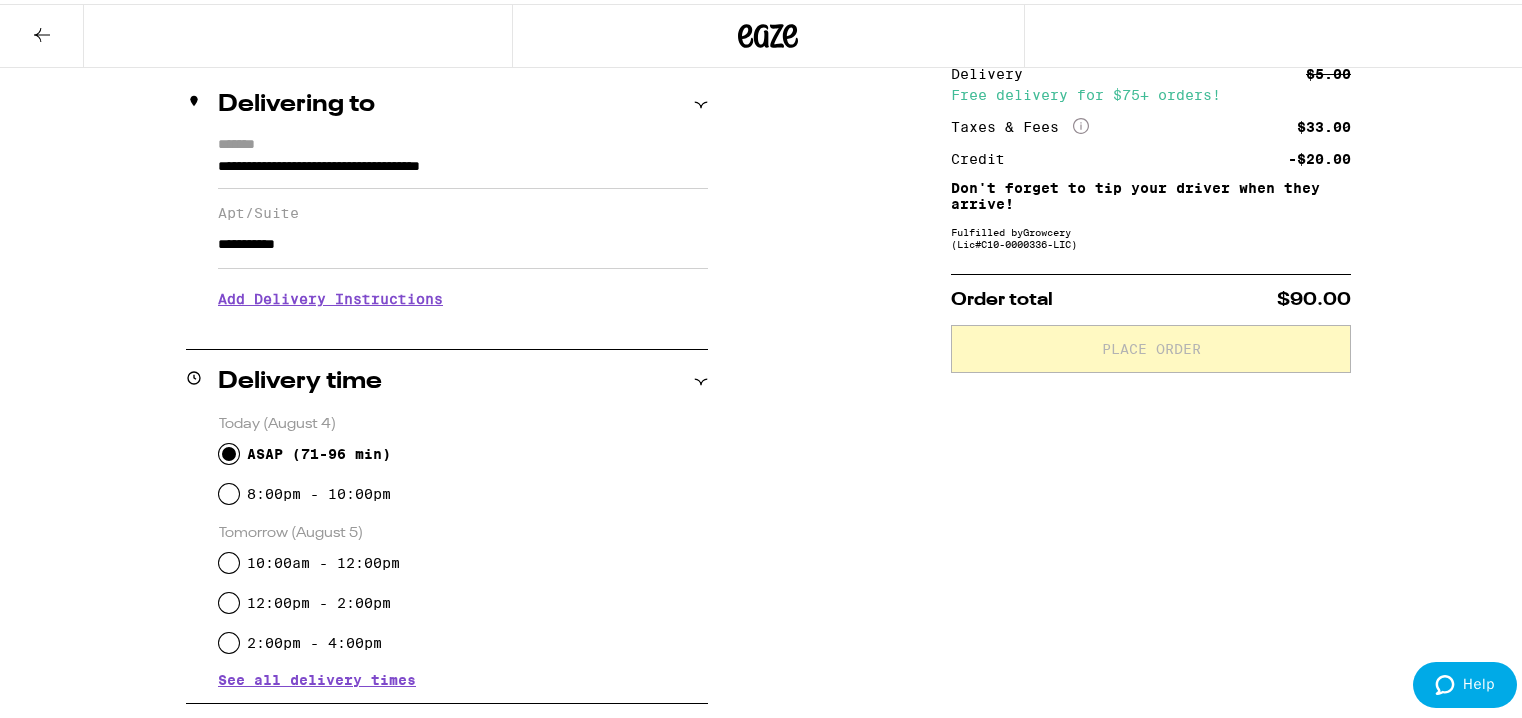 scroll, scrollTop: 200, scrollLeft: 0, axis: vertical 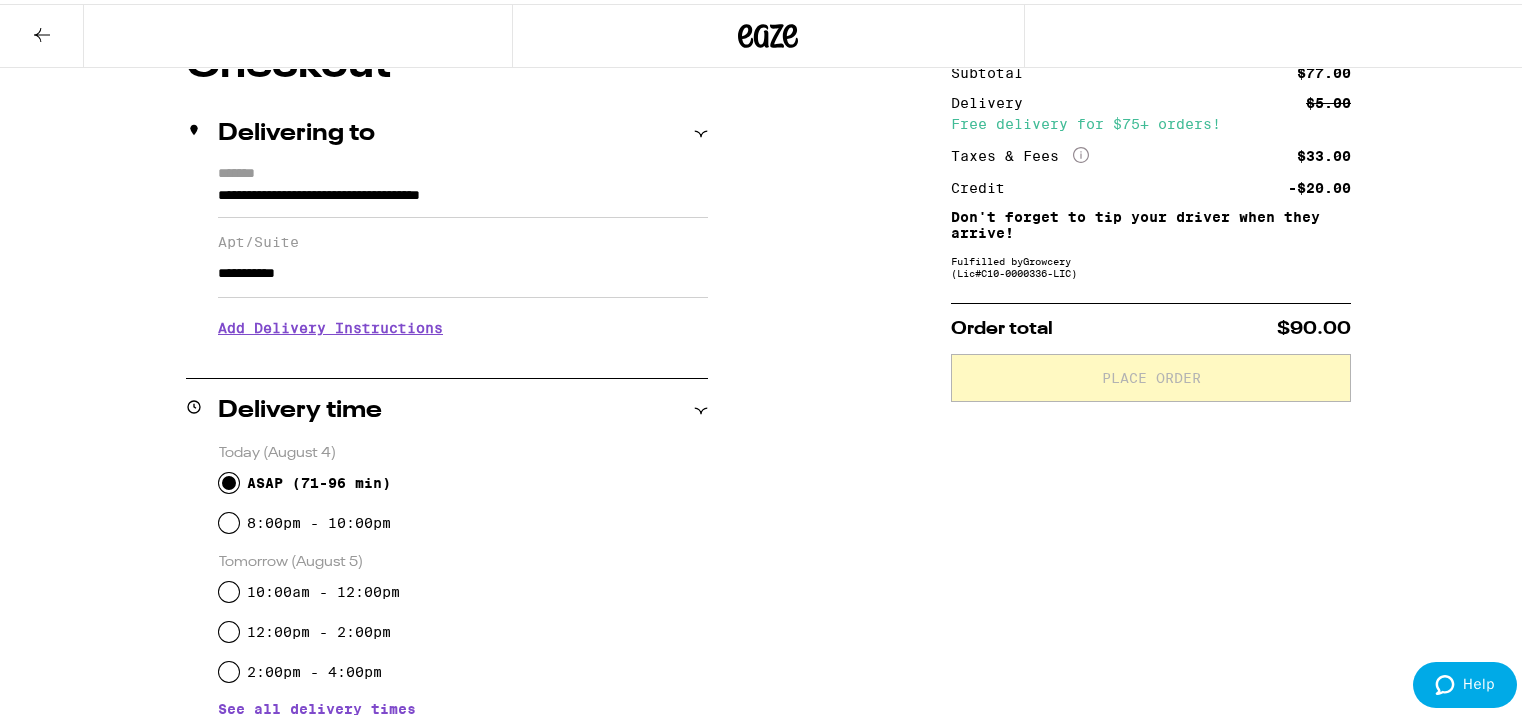 click on "Add Delivery Instructions" at bounding box center (463, 324) 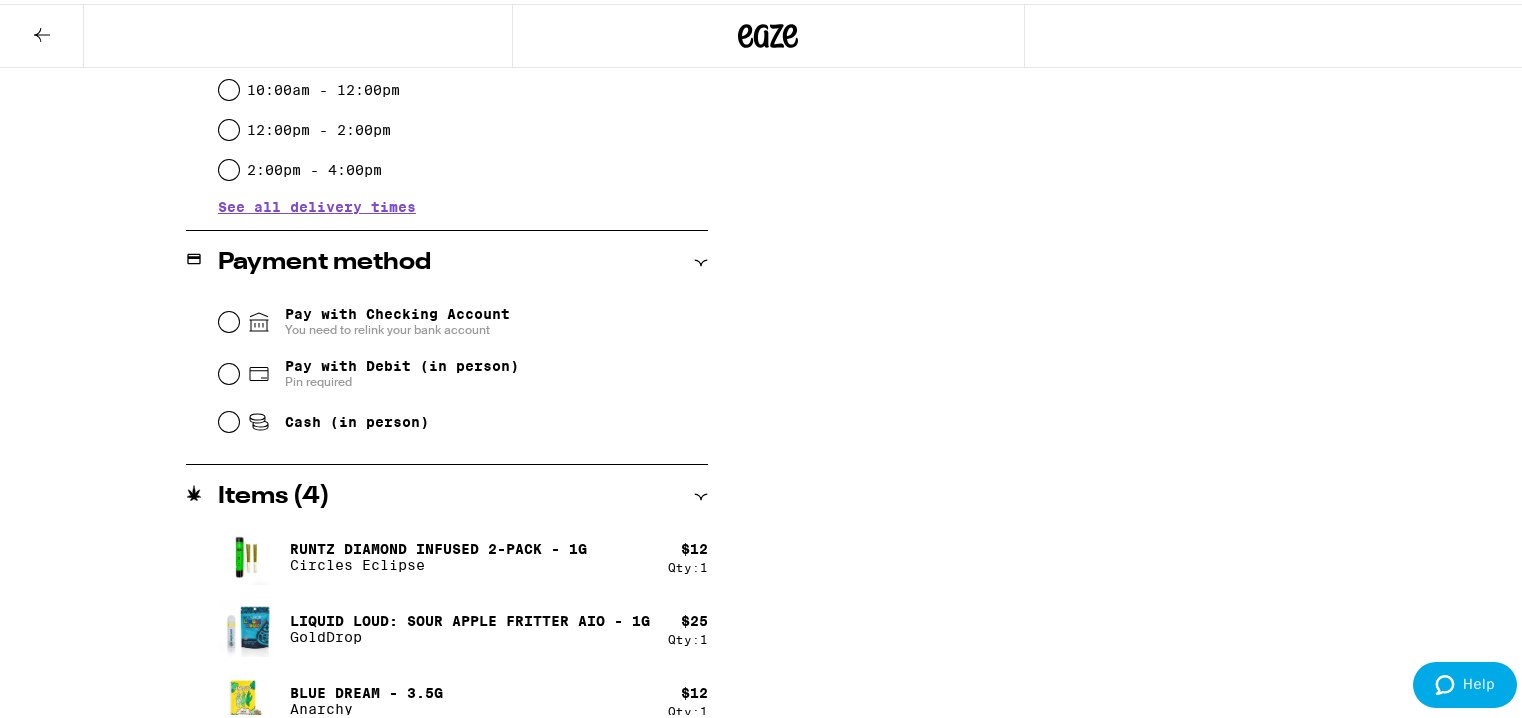 scroll, scrollTop: 900, scrollLeft: 0, axis: vertical 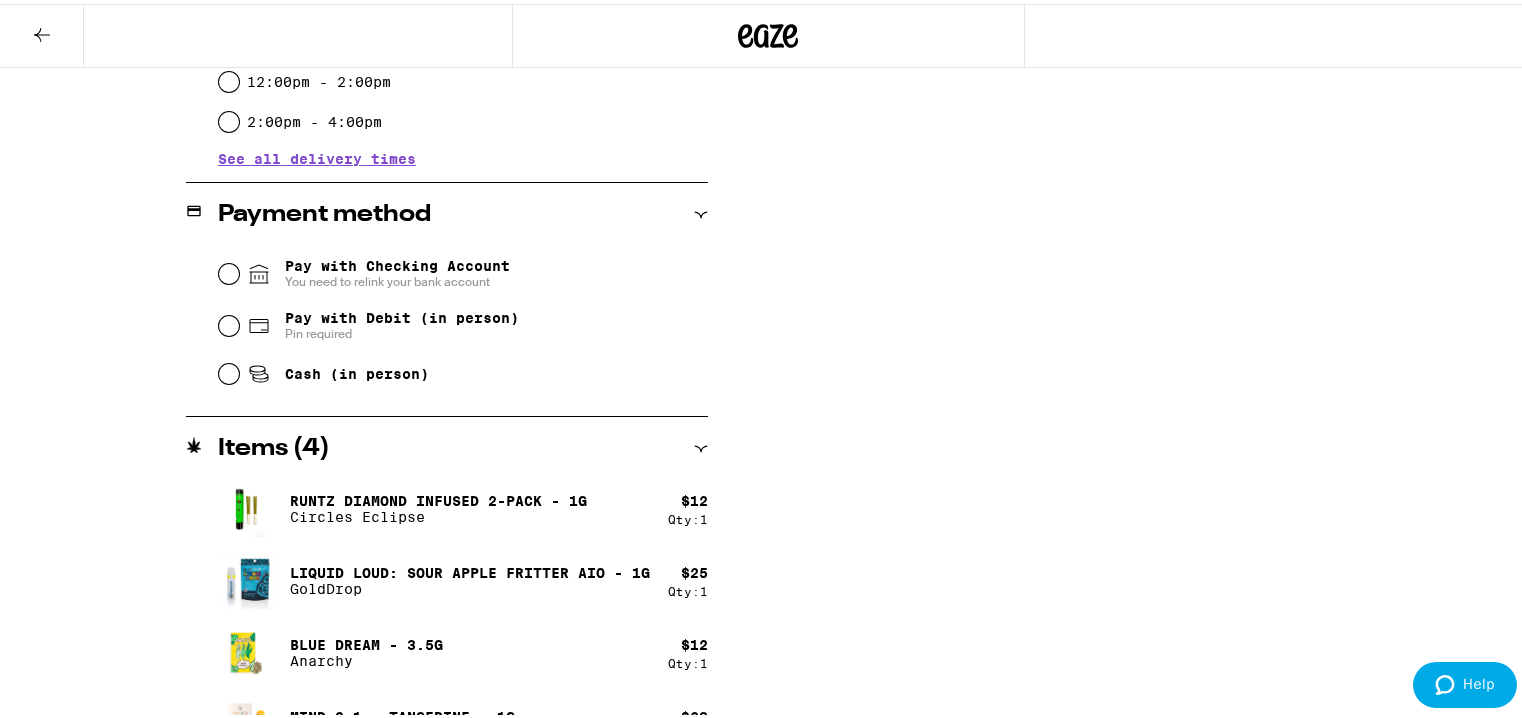 click on "Cash (in person)" at bounding box center [357, 370] 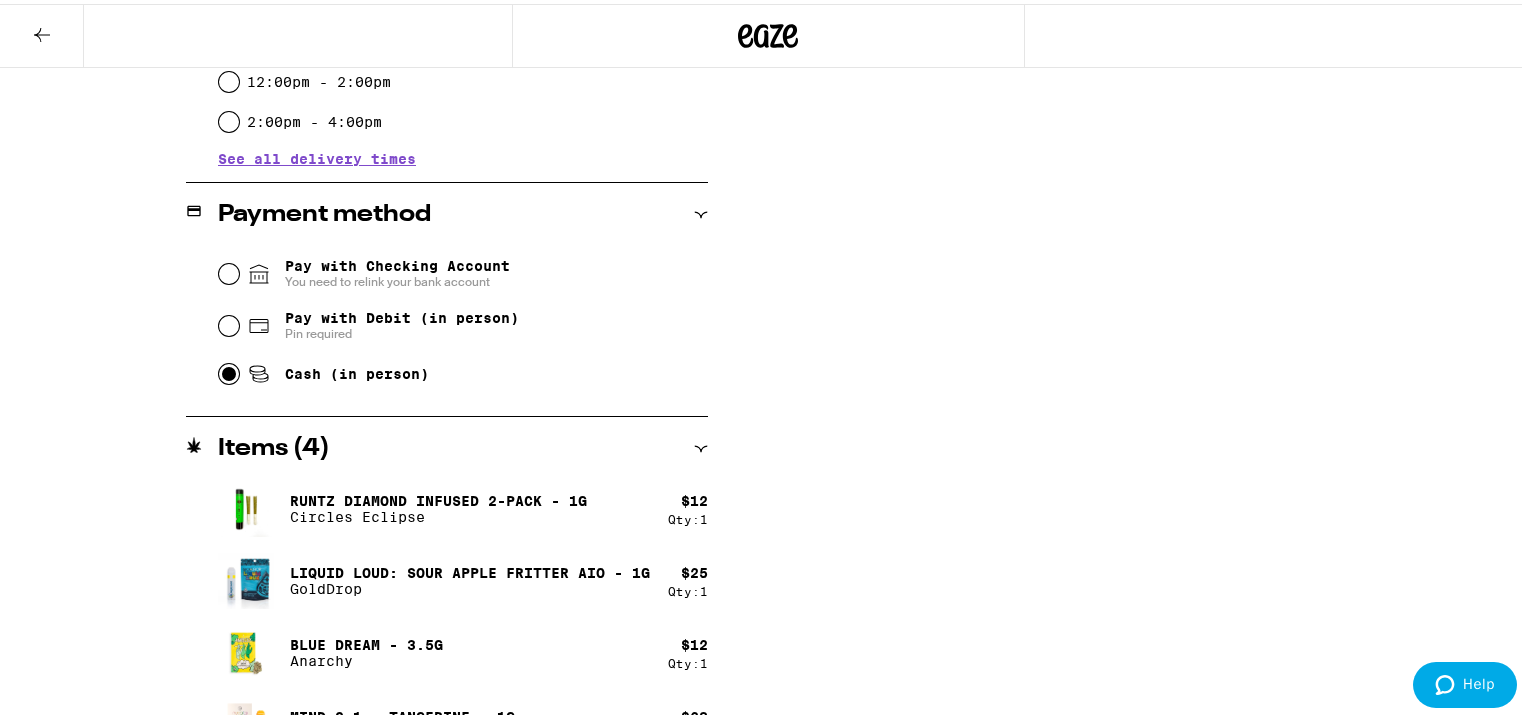 radio on "true" 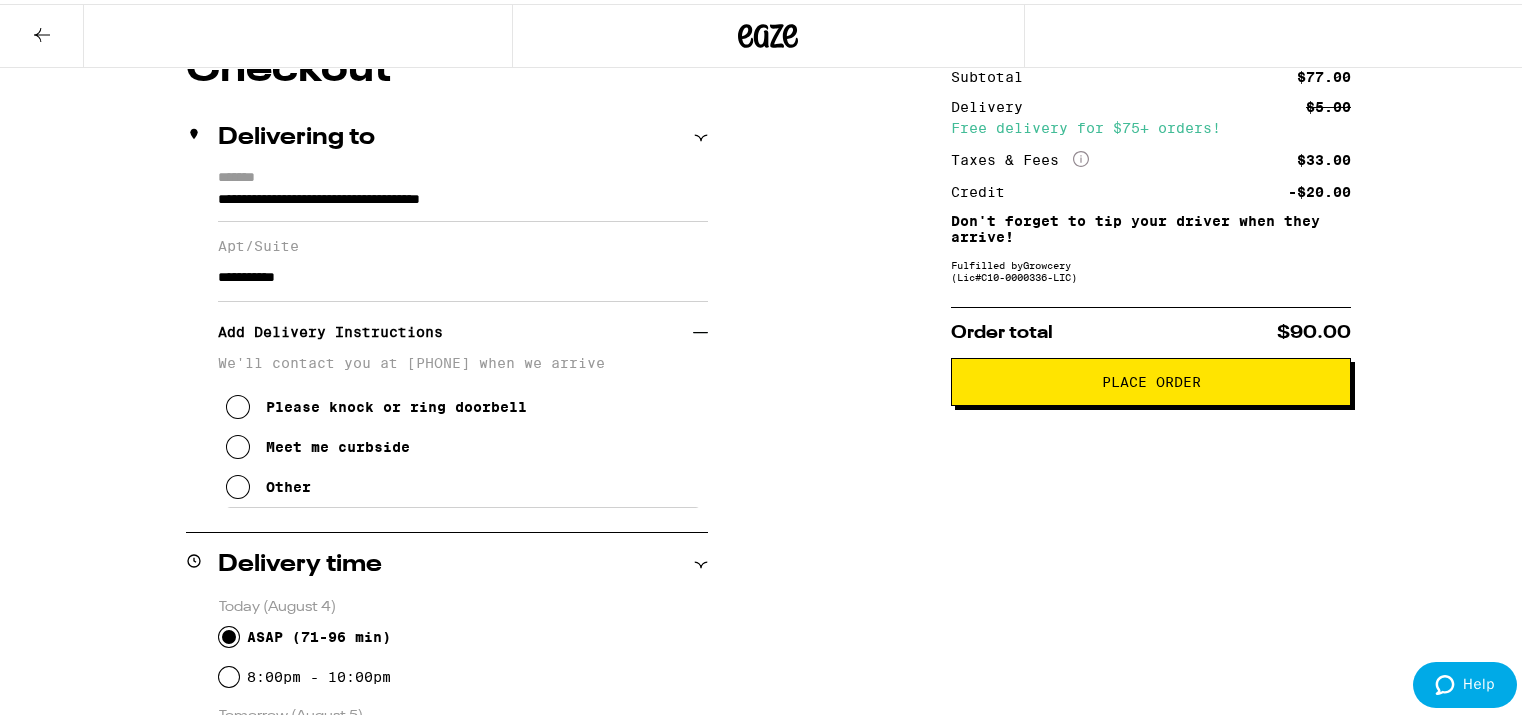 scroll, scrollTop: 0, scrollLeft: 0, axis: both 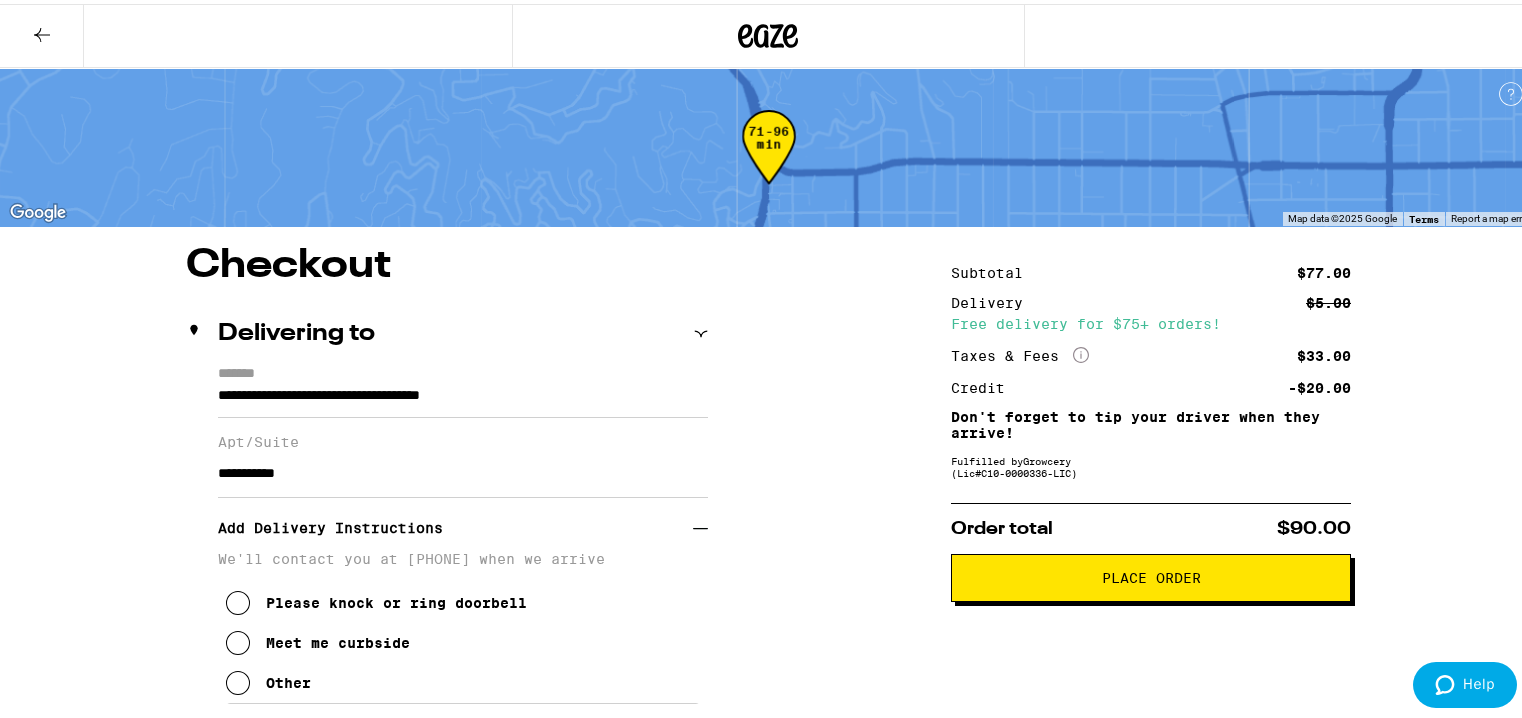 click on "Place Order" at bounding box center (1151, 574) 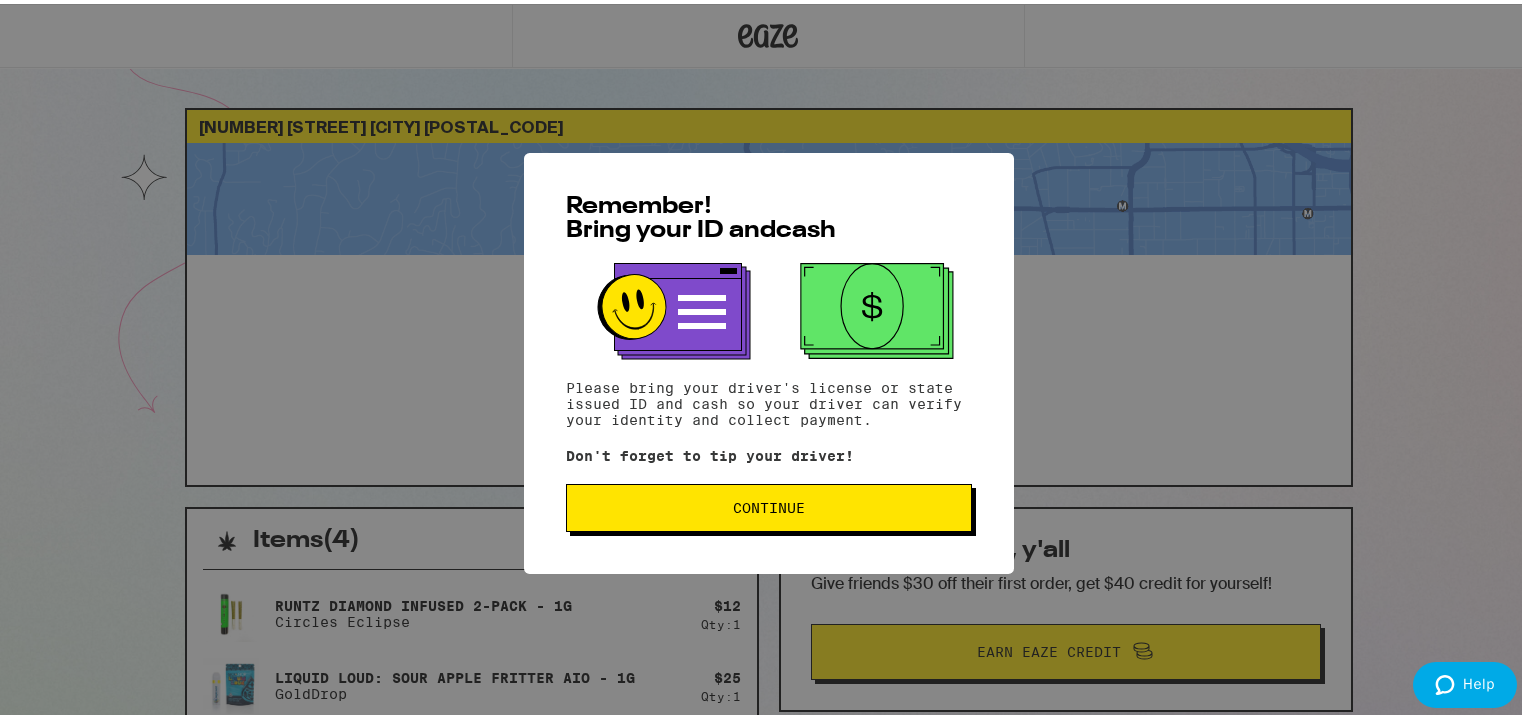 click on "Continue" at bounding box center [769, 504] 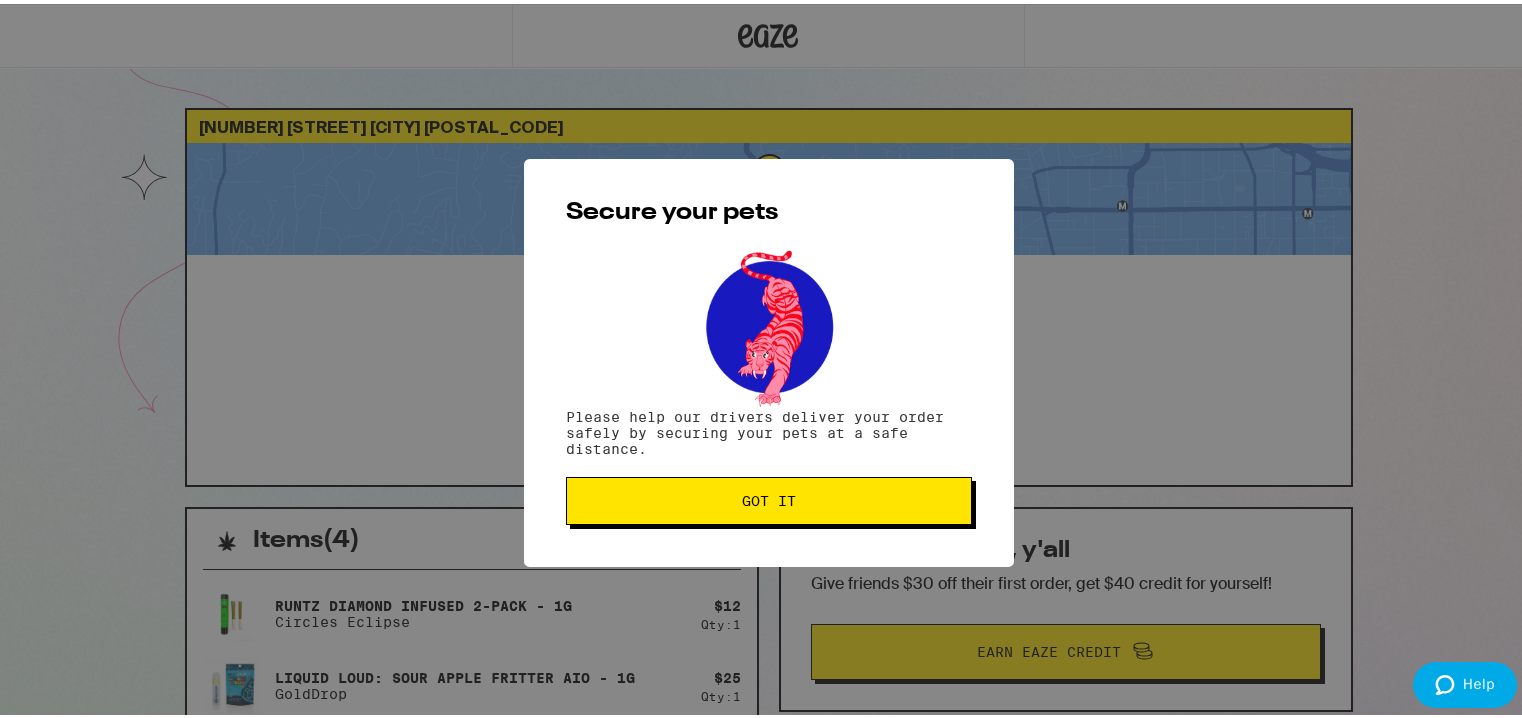 click on "Got it" at bounding box center (769, 497) 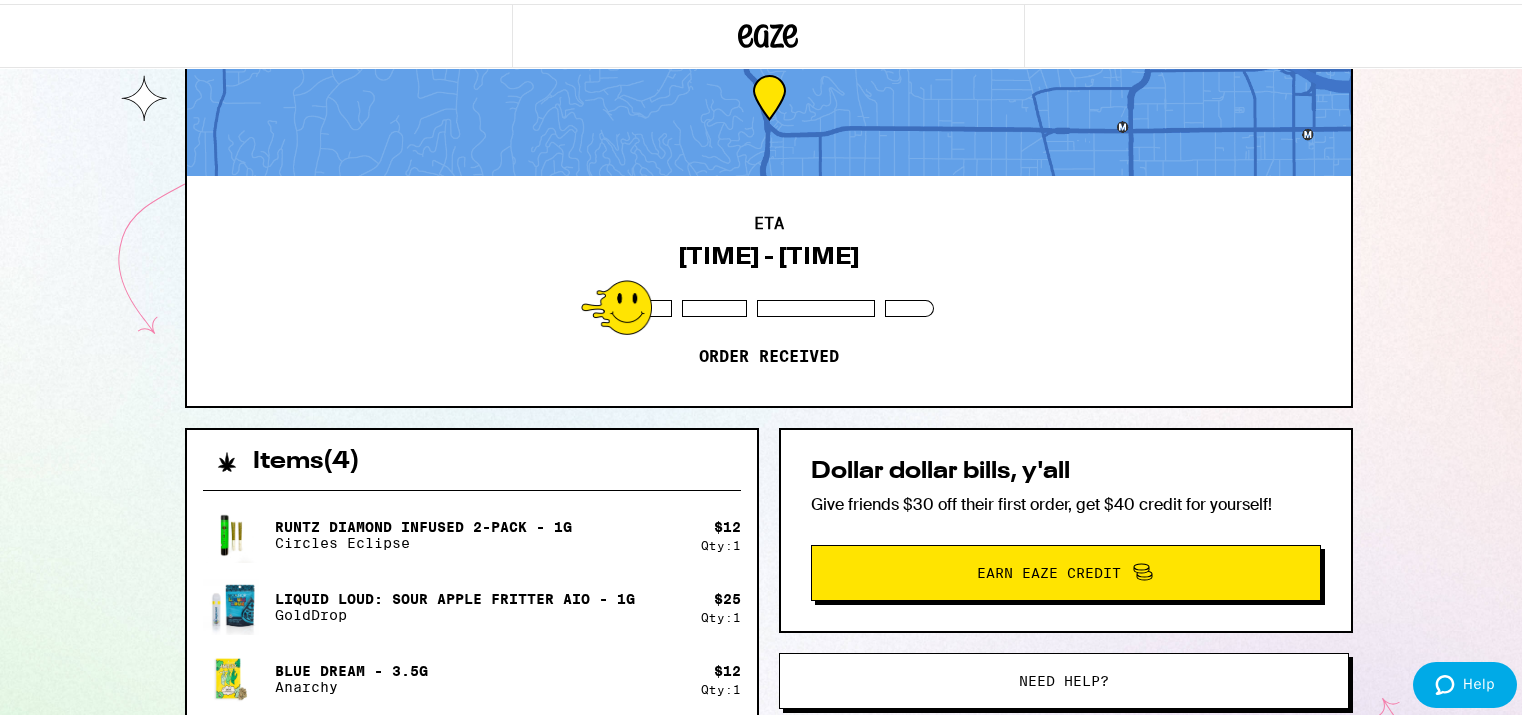 scroll, scrollTop: 0, scrollLeft: 0, axis: both 